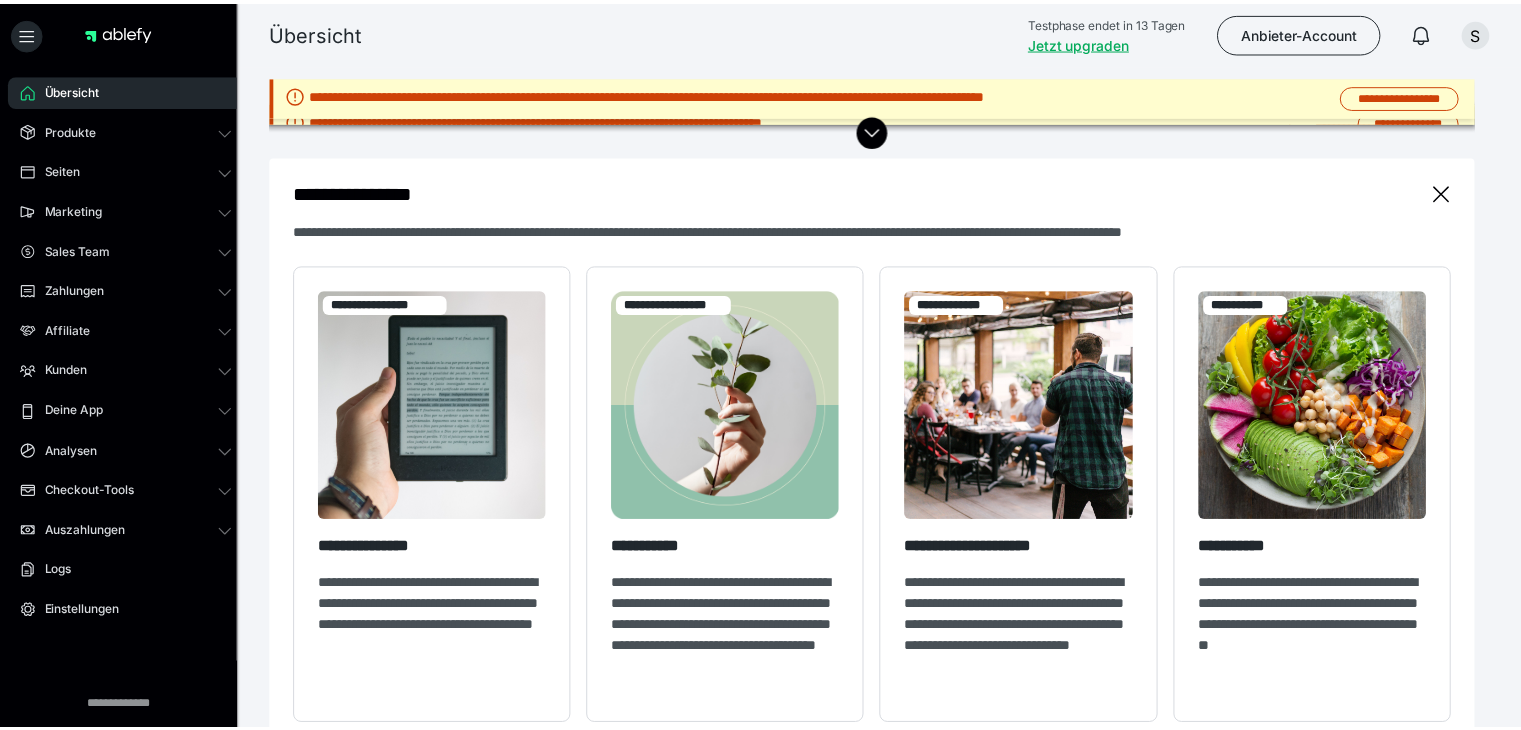scroll, scrollTop: 0, scrollLeft: 0, axis: both 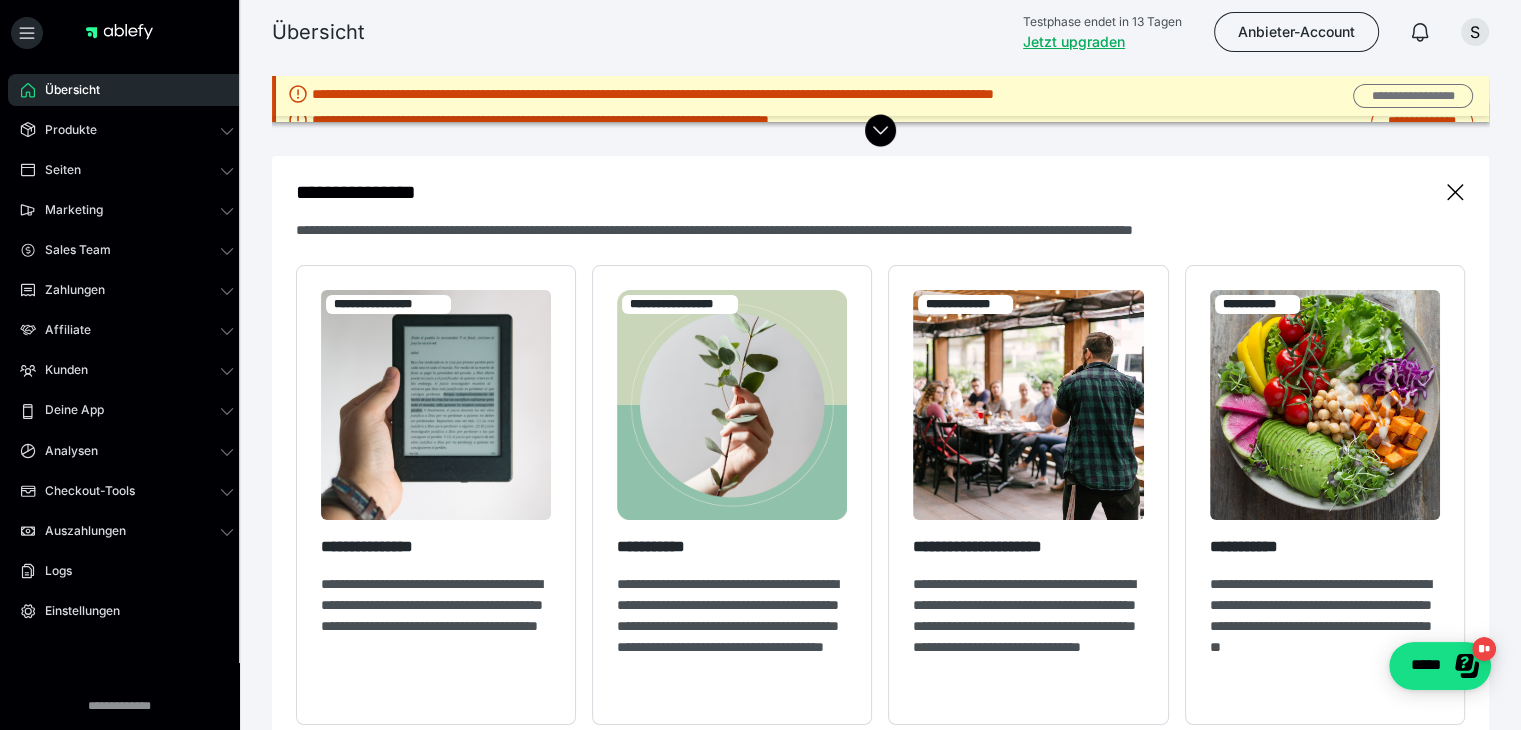 click on "**********" at bounding box center [1412, 96] 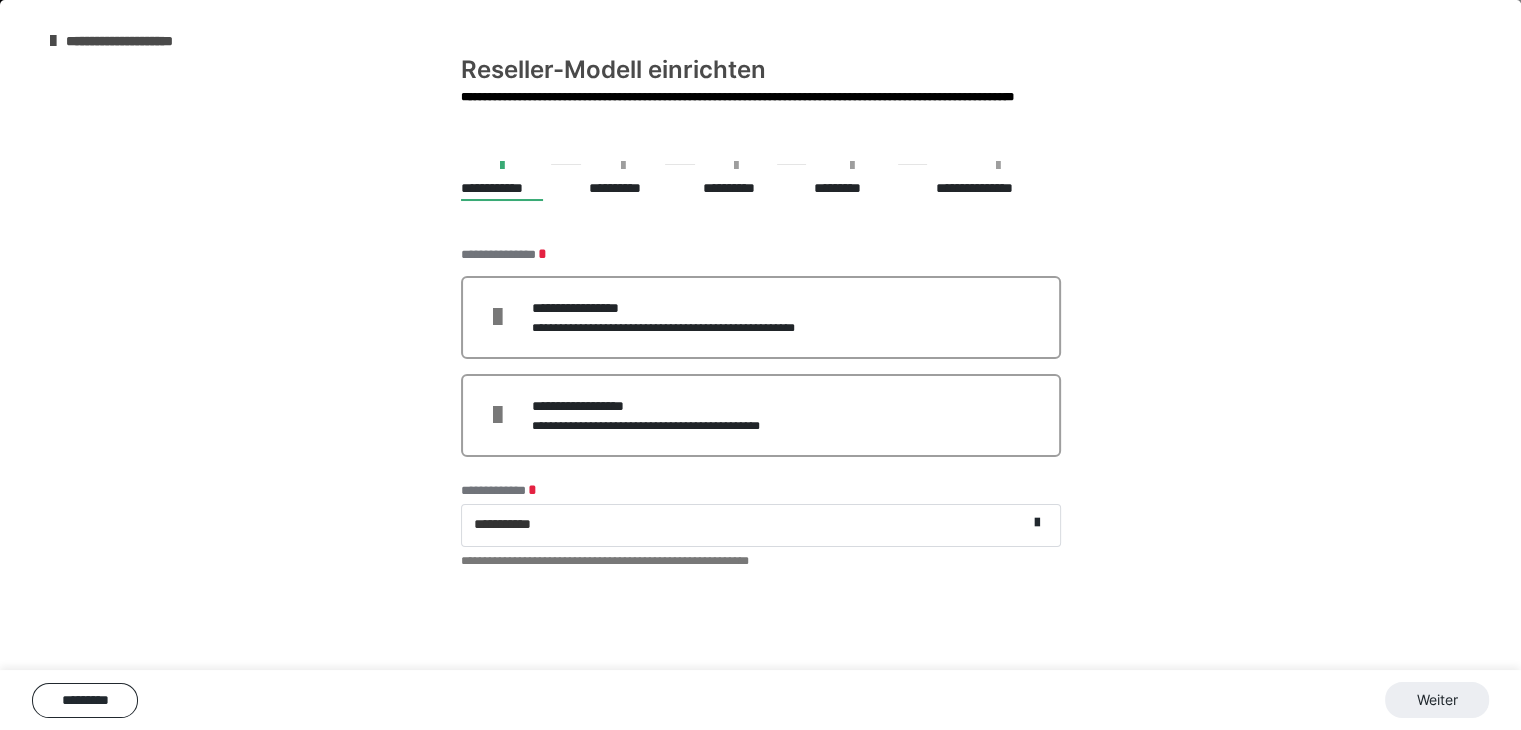 click at bounding box center (502, 166) 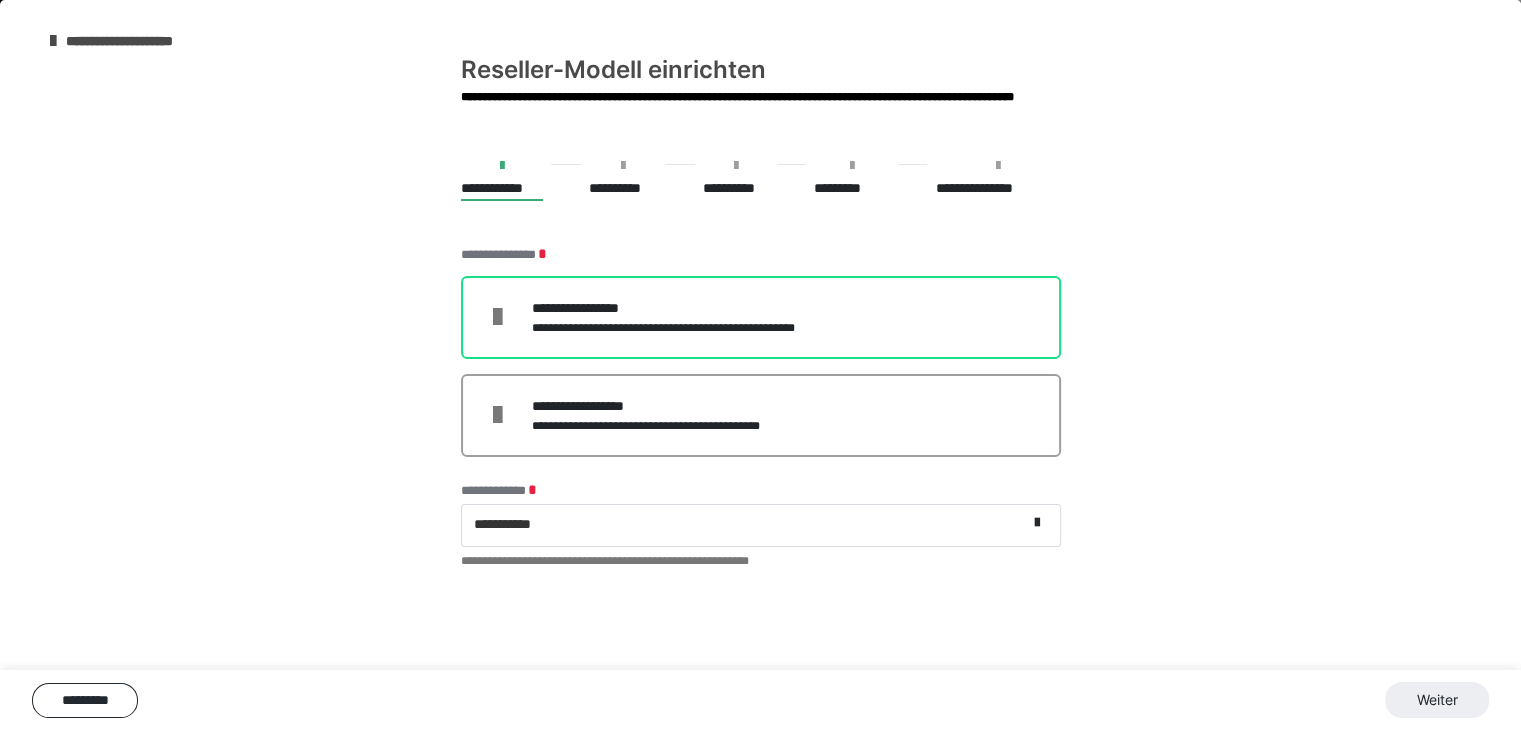 click on "**********" at bounding box center (761, 317) 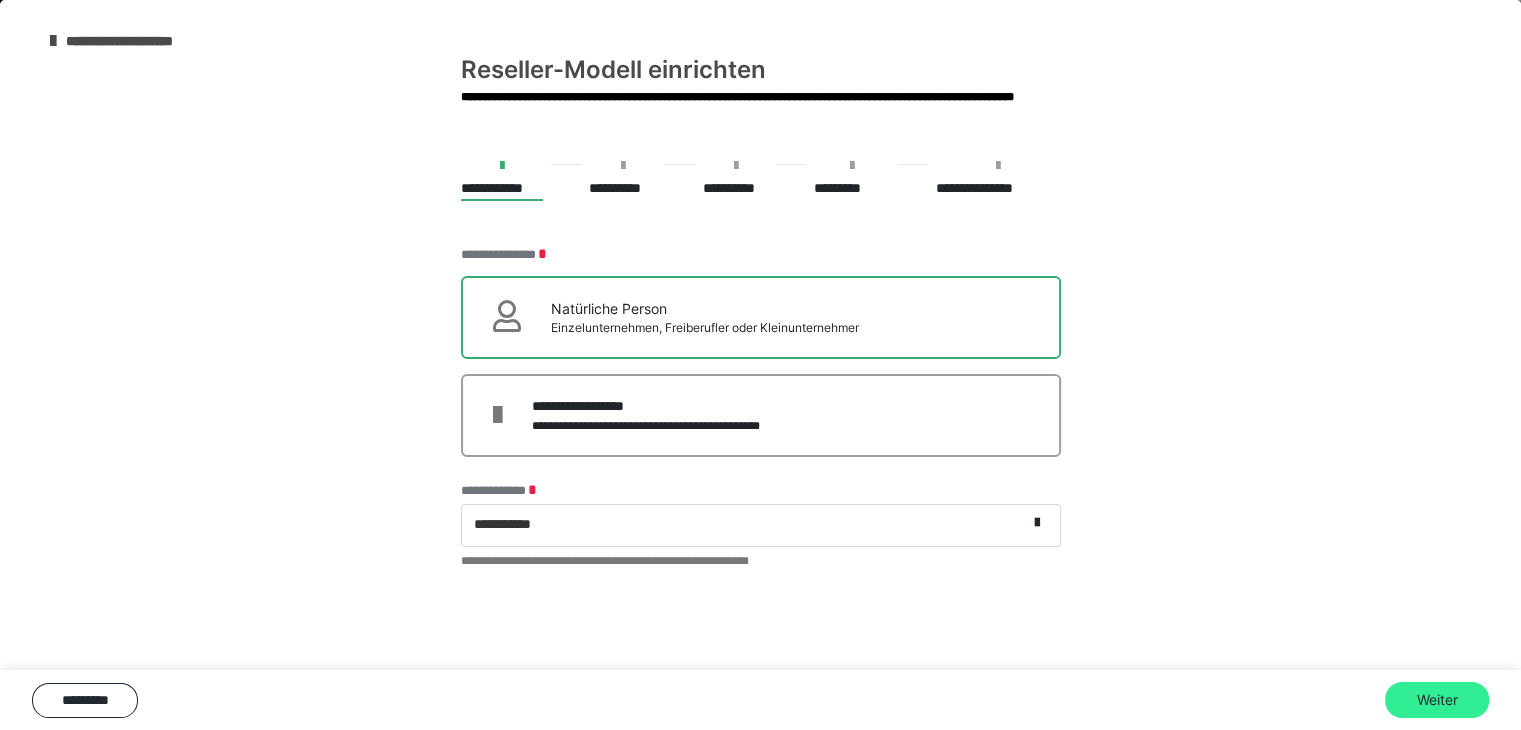 click on "Weiter" at bounding box center (1437, 700) 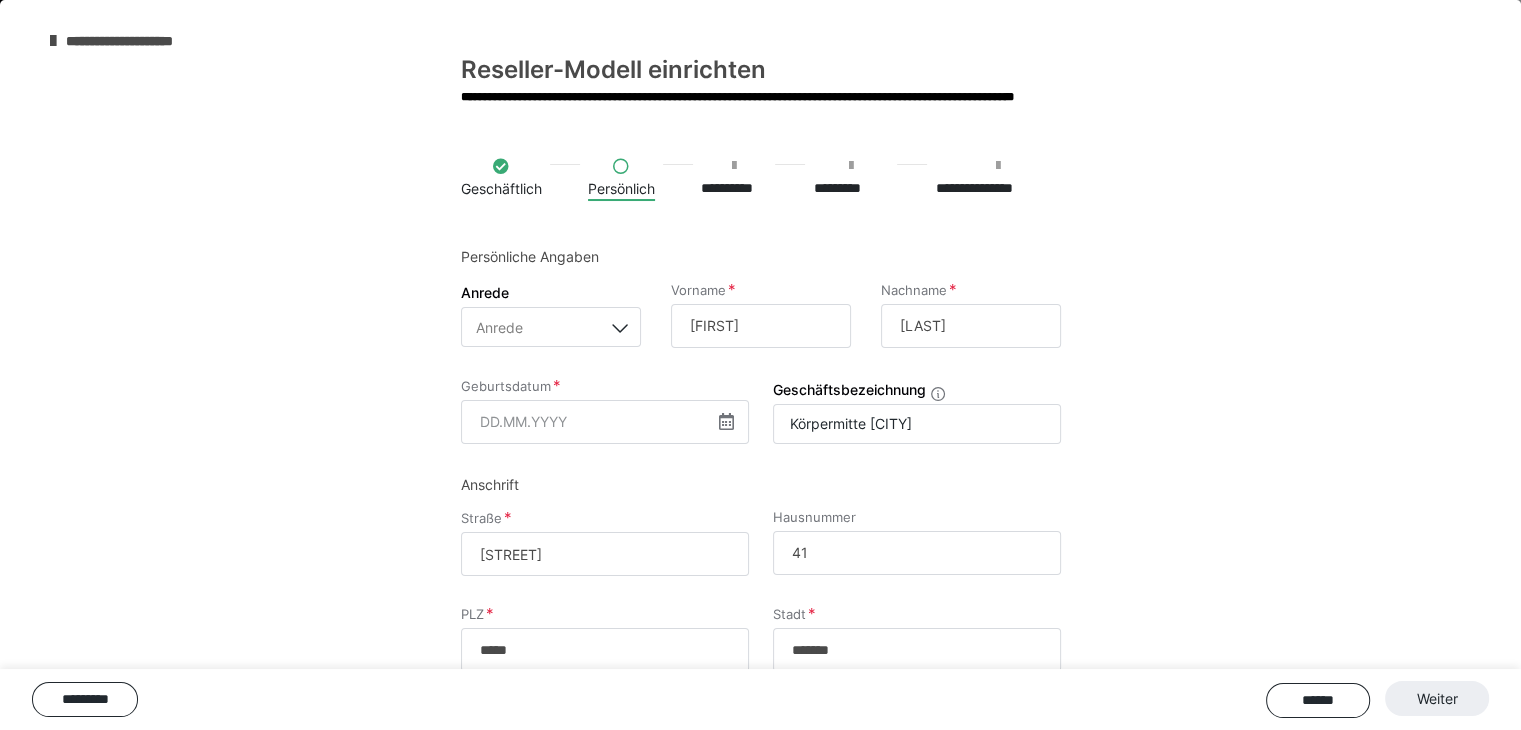 scroll, scrollTop: 100, scrollLeft: 0, axis: vertical 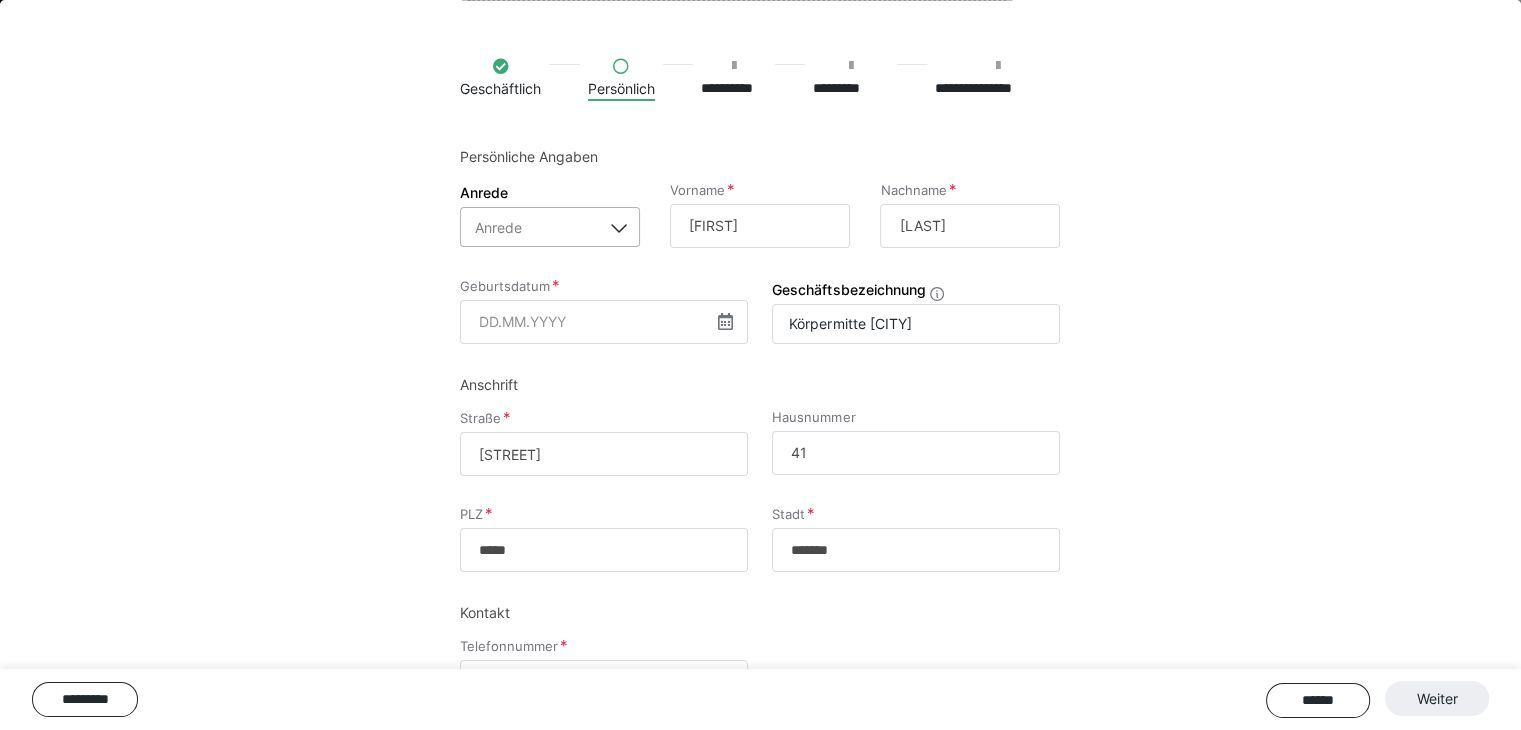 click on "Anrede" at bounding box center [531, 227] 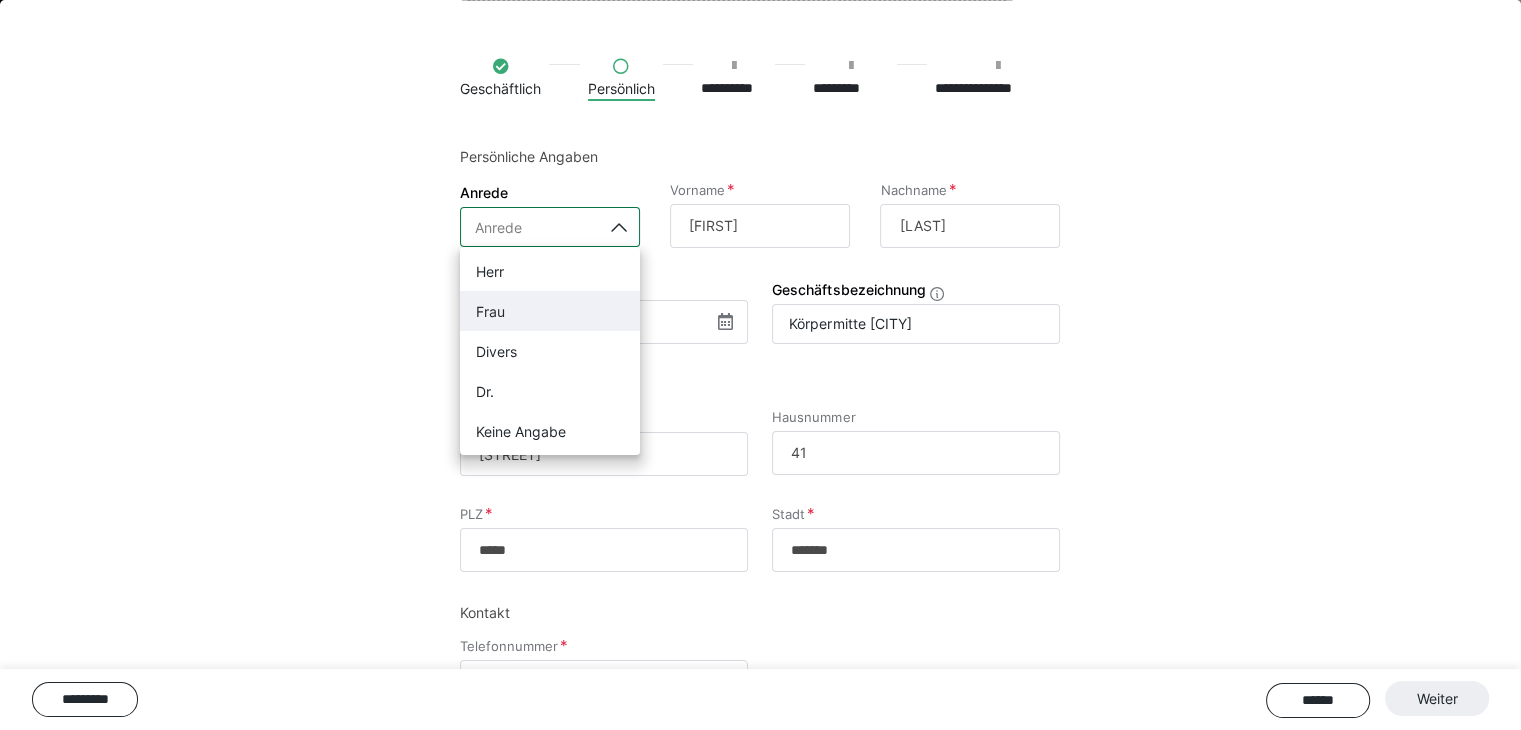 click on "Frau" at bounding box center (550, 311) 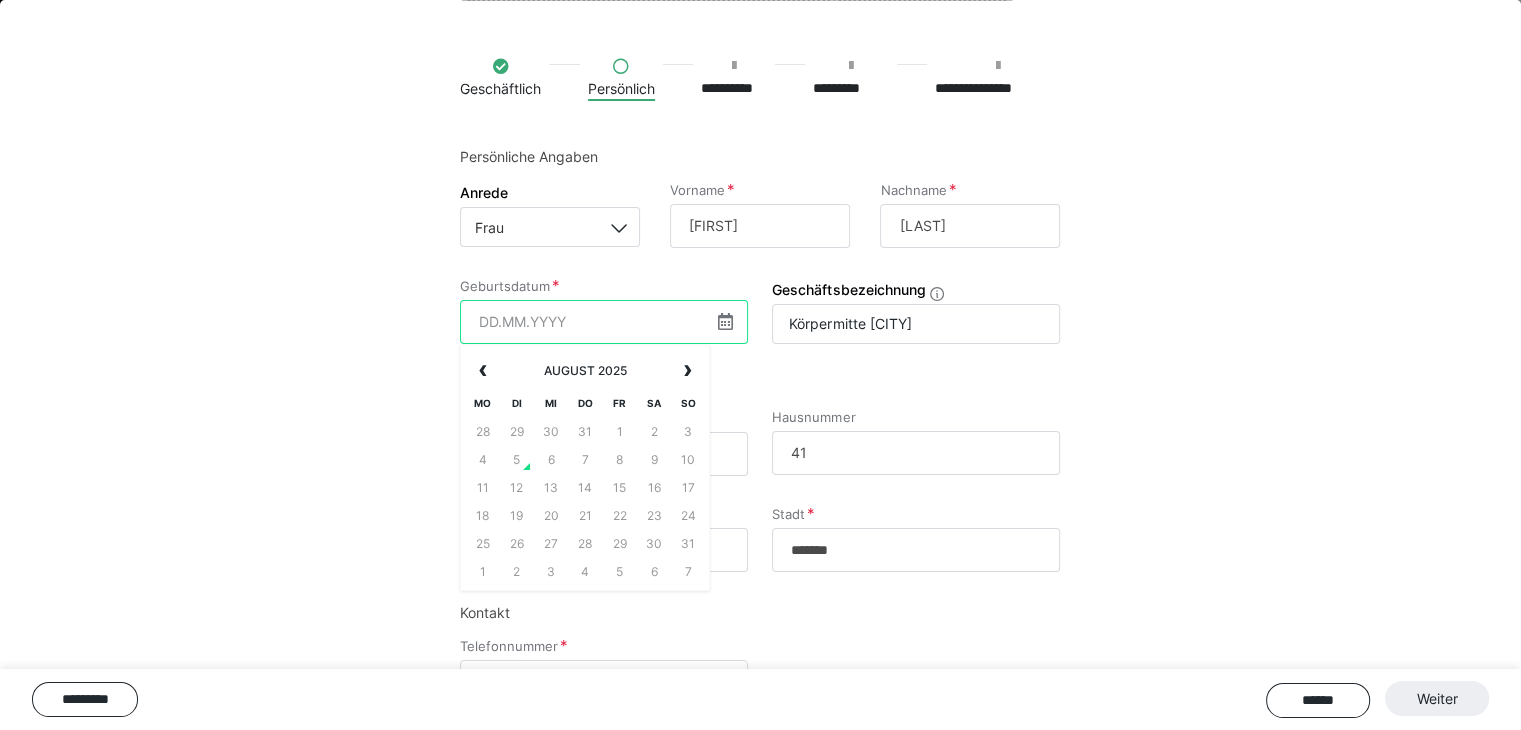 click at bounding box center (604, 322) 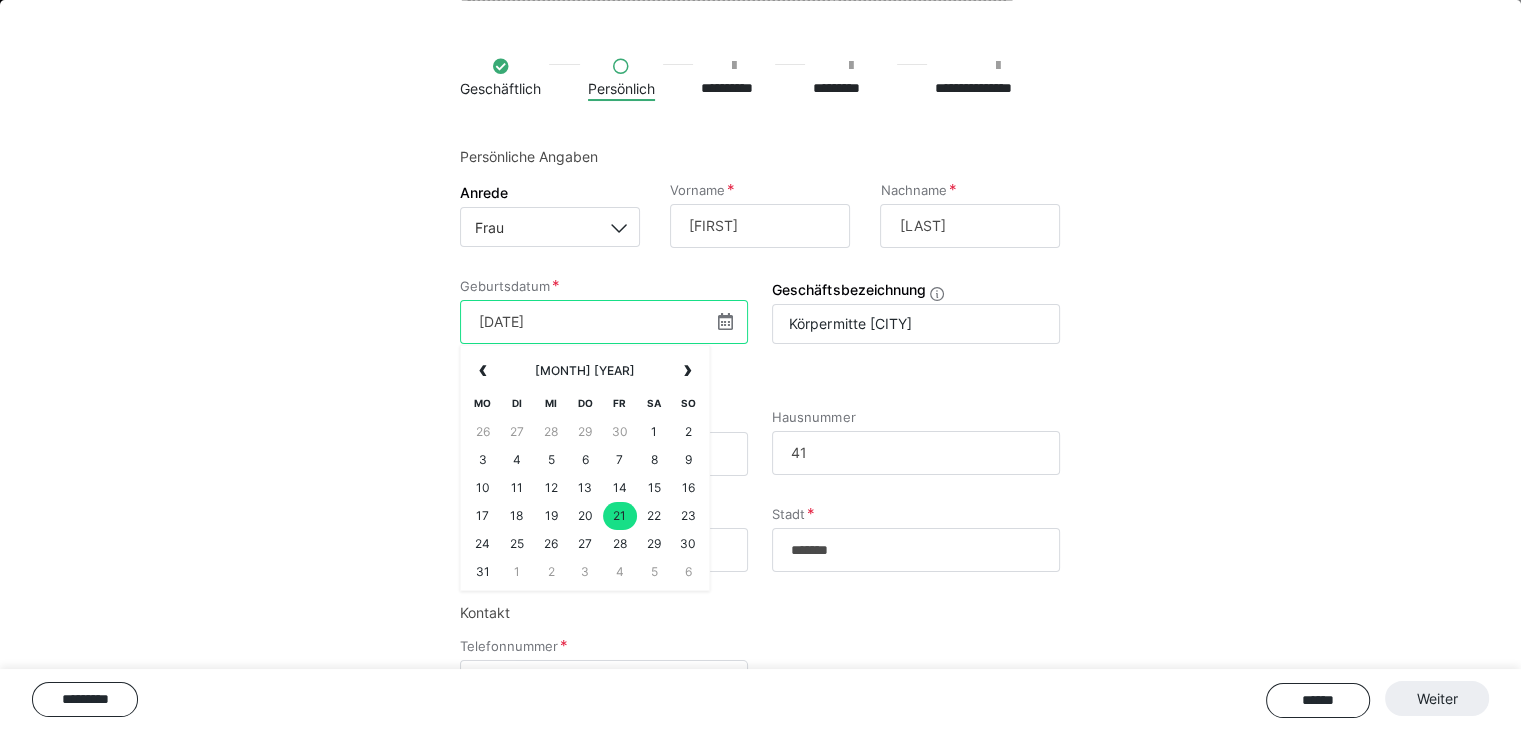 type on "[DATE]" 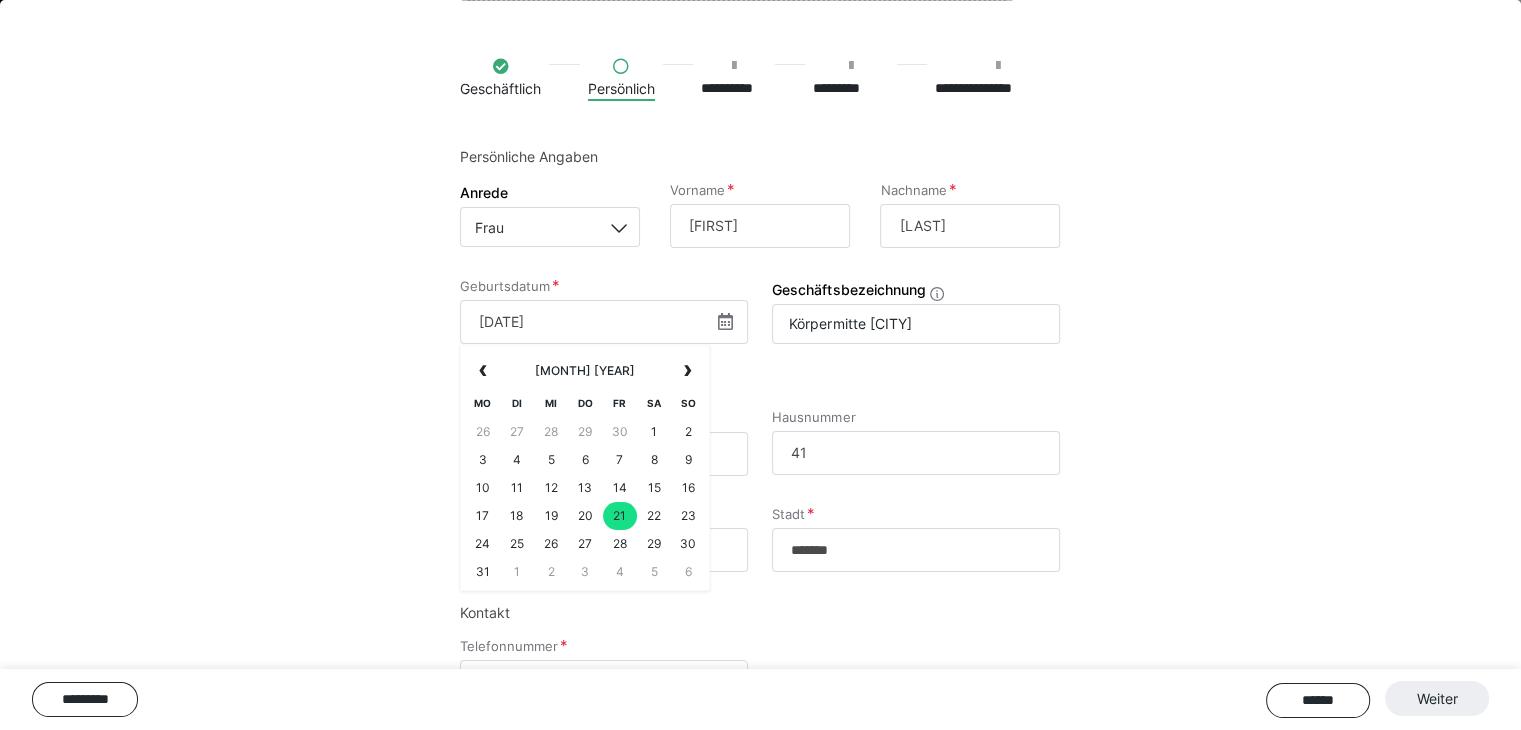 click on "**********" at bounding box center (760, 389) 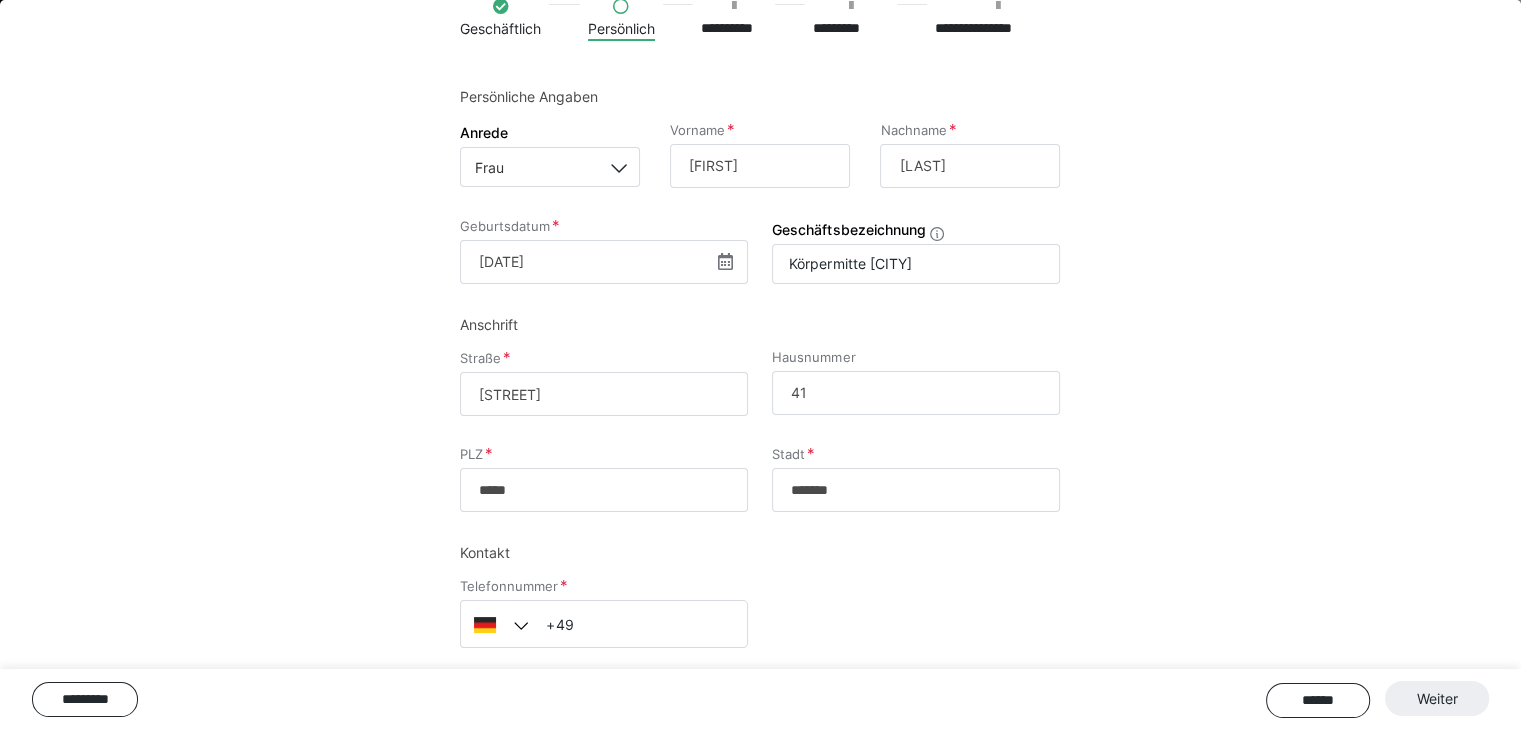 scroll, scrollTop: 187, scrollLeft: 0, axis: vertical 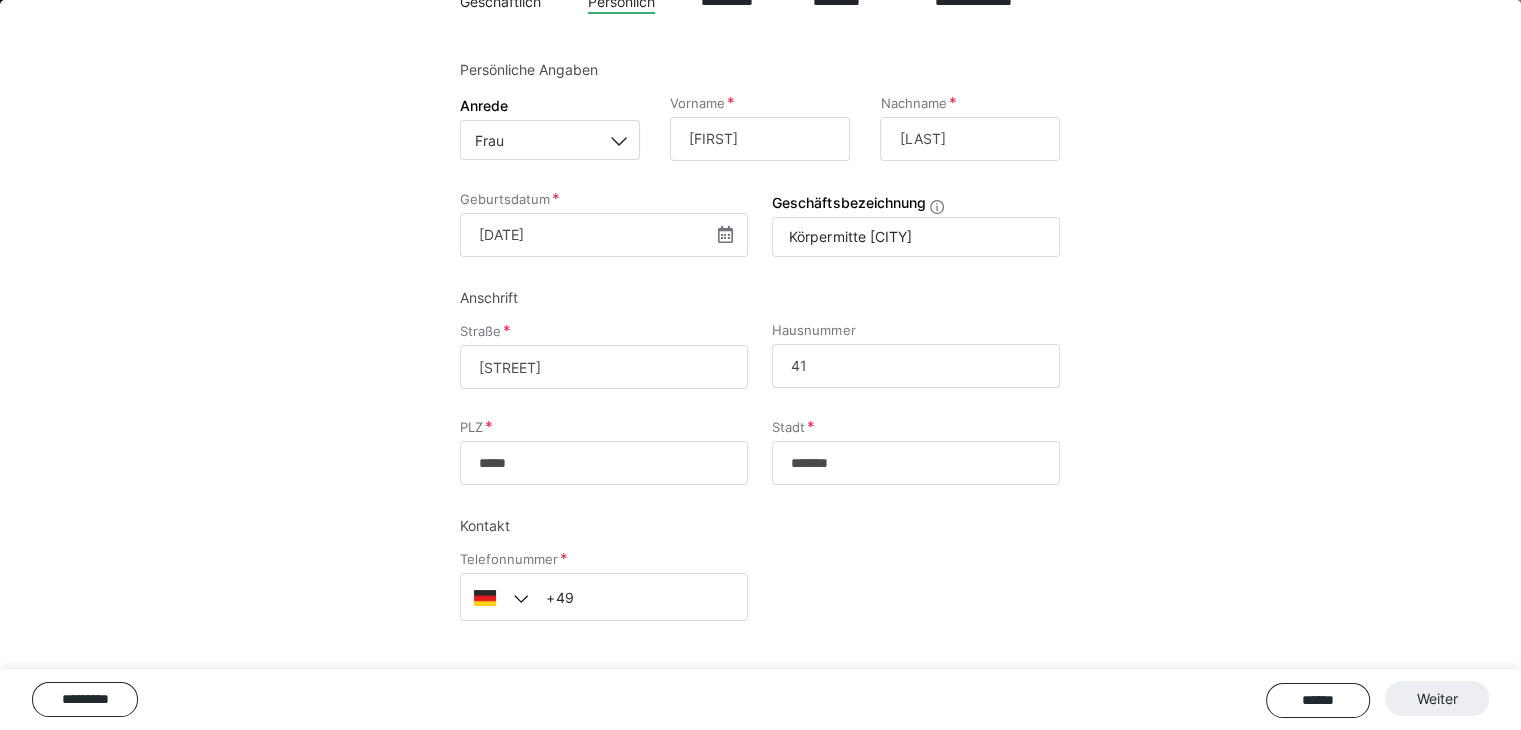 click on "**********" at bounding box center (760, 302) 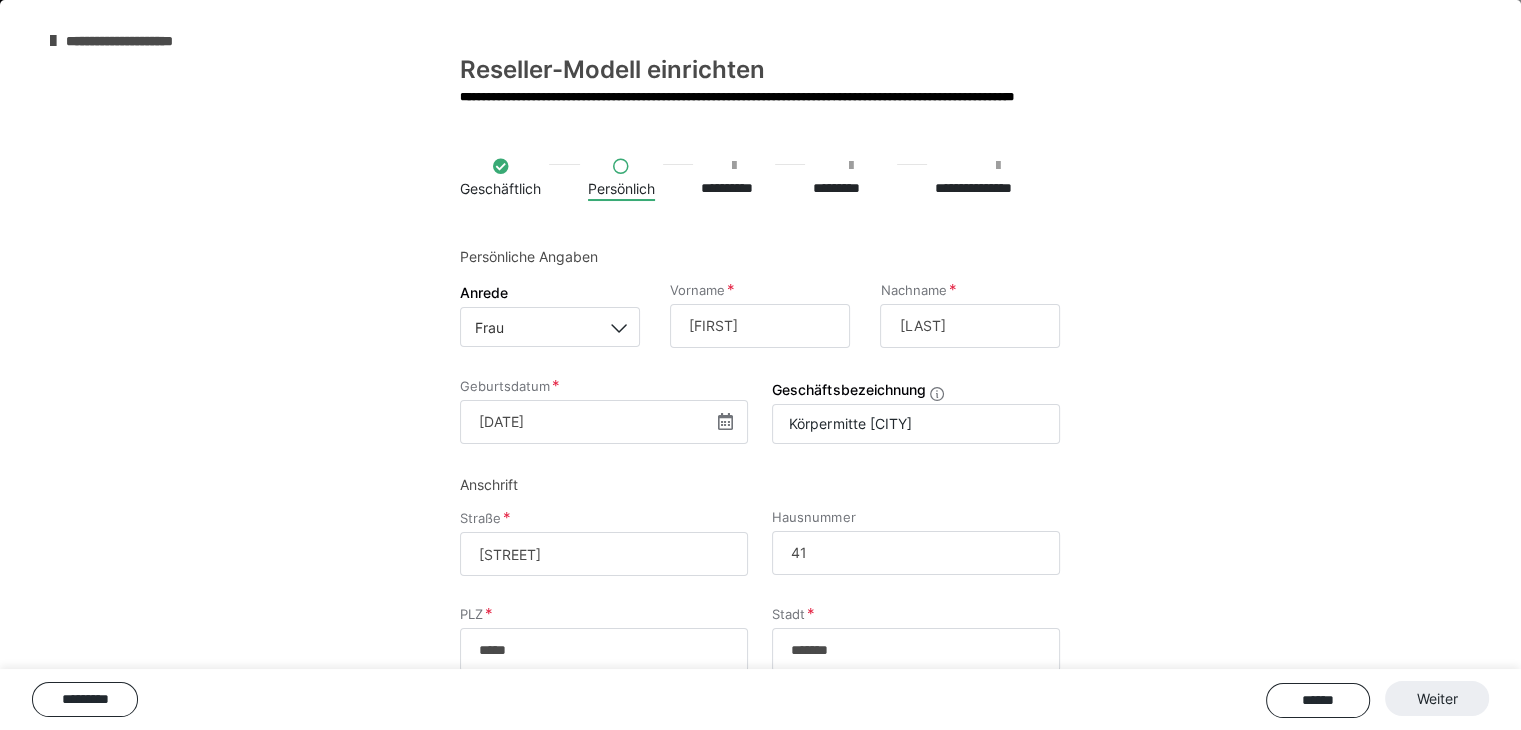 scroll, scrollTop: 187, scrollLeft: 0, axis: vertical 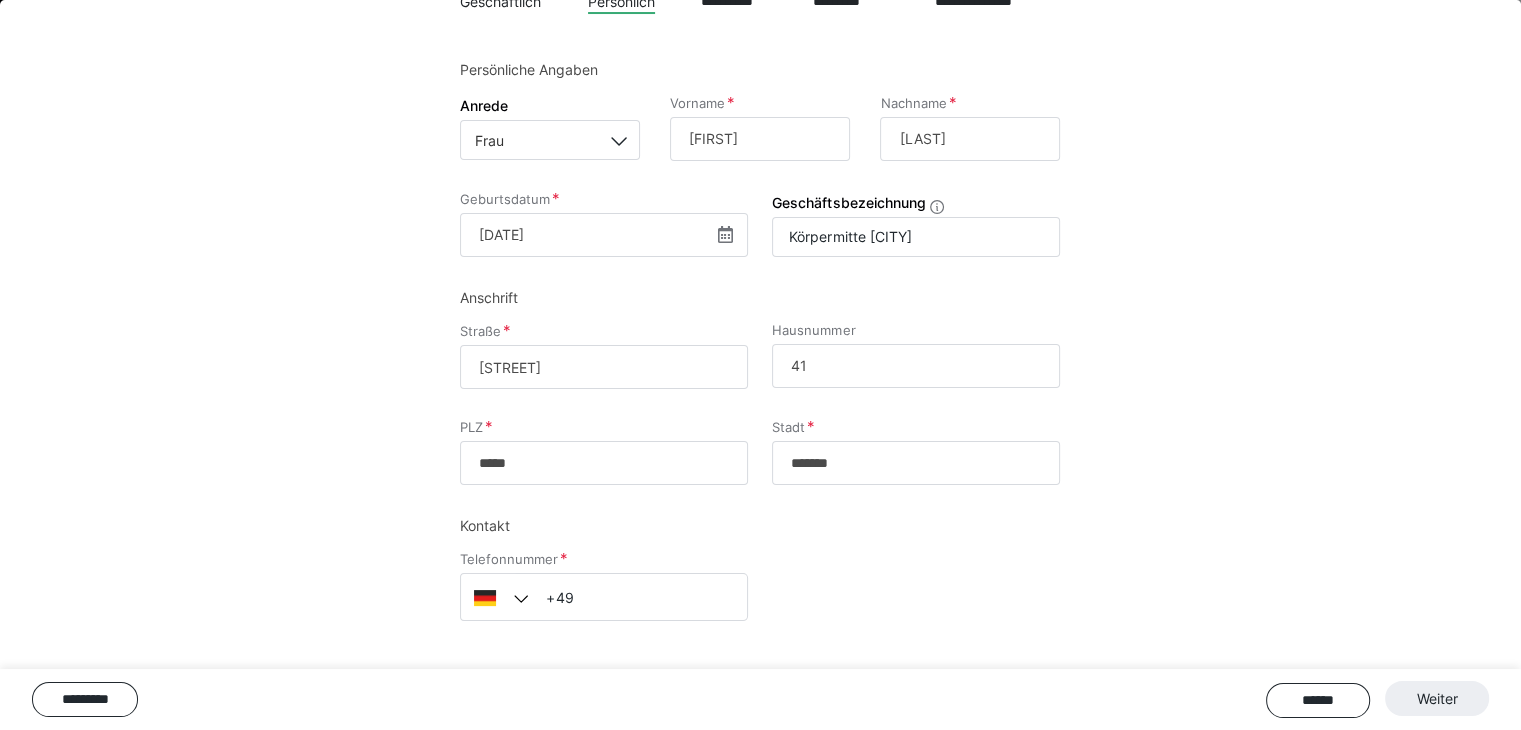 drag, startPoint x: 620, startPoint y: 621, endPoint x: 625, endPoint y: 611, distance: 11.18034 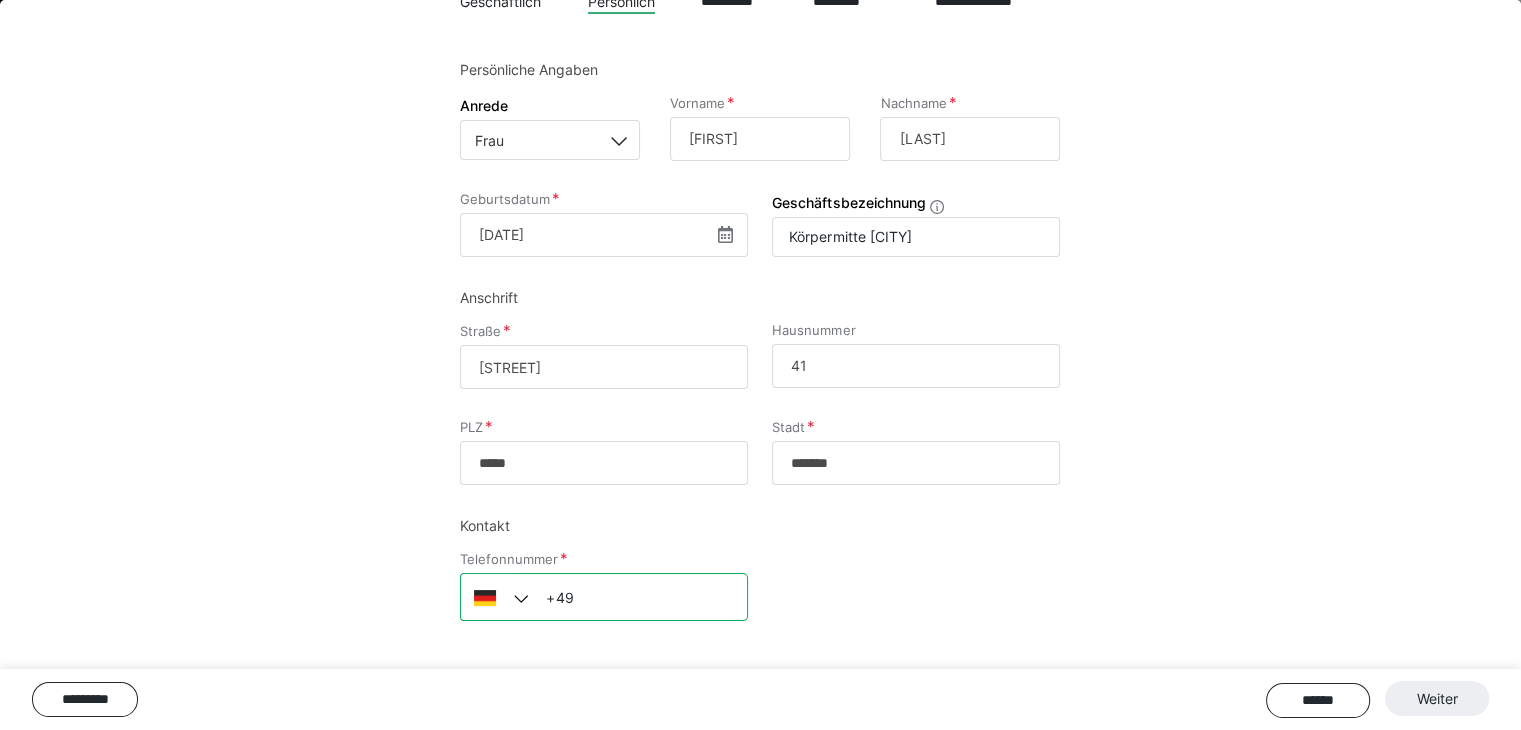 click on "+49" at bounding box center (604, 597) 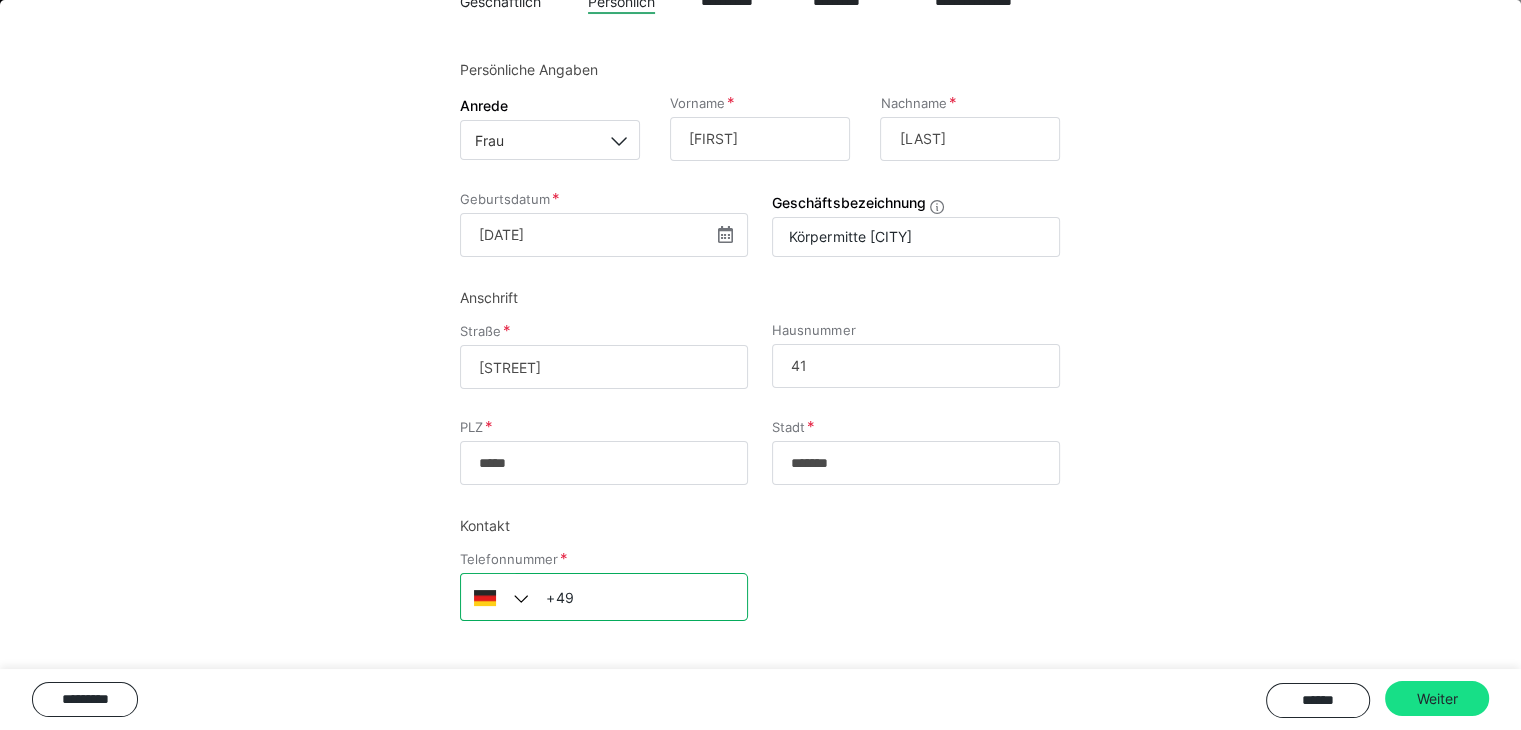 paste on "[PHONE]" 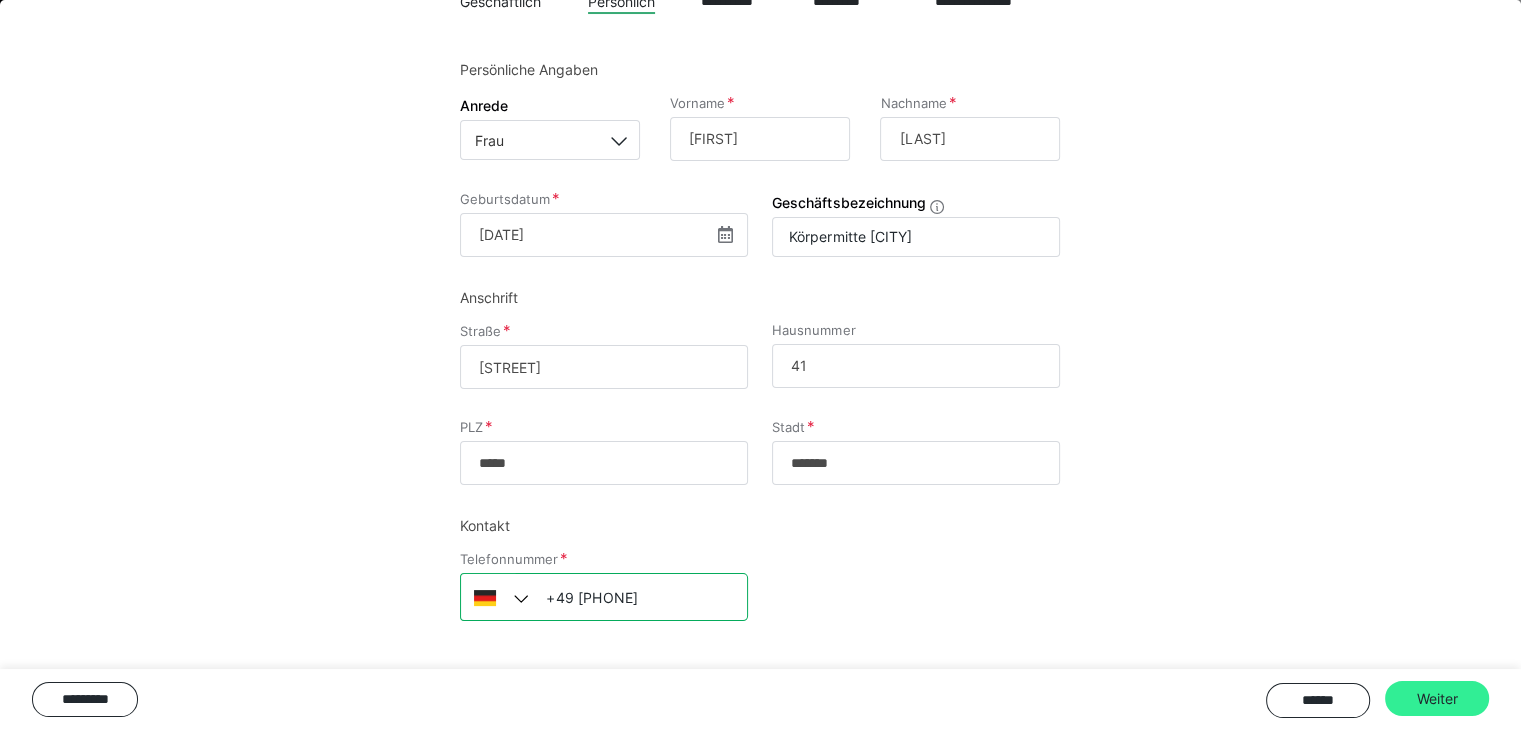 type on "+49 [PHONE]" 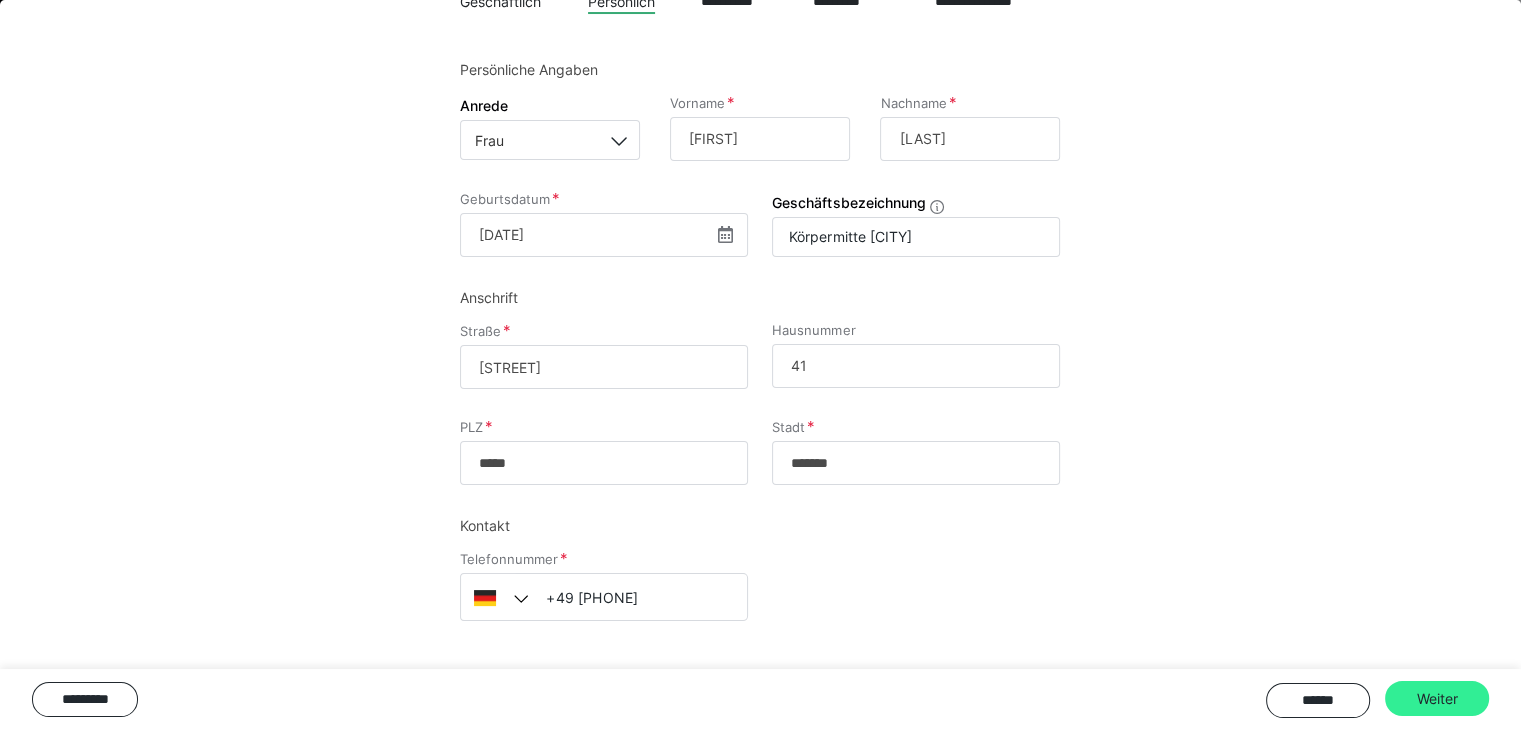 click on "Weiter" at bounding box center (1437, 699) 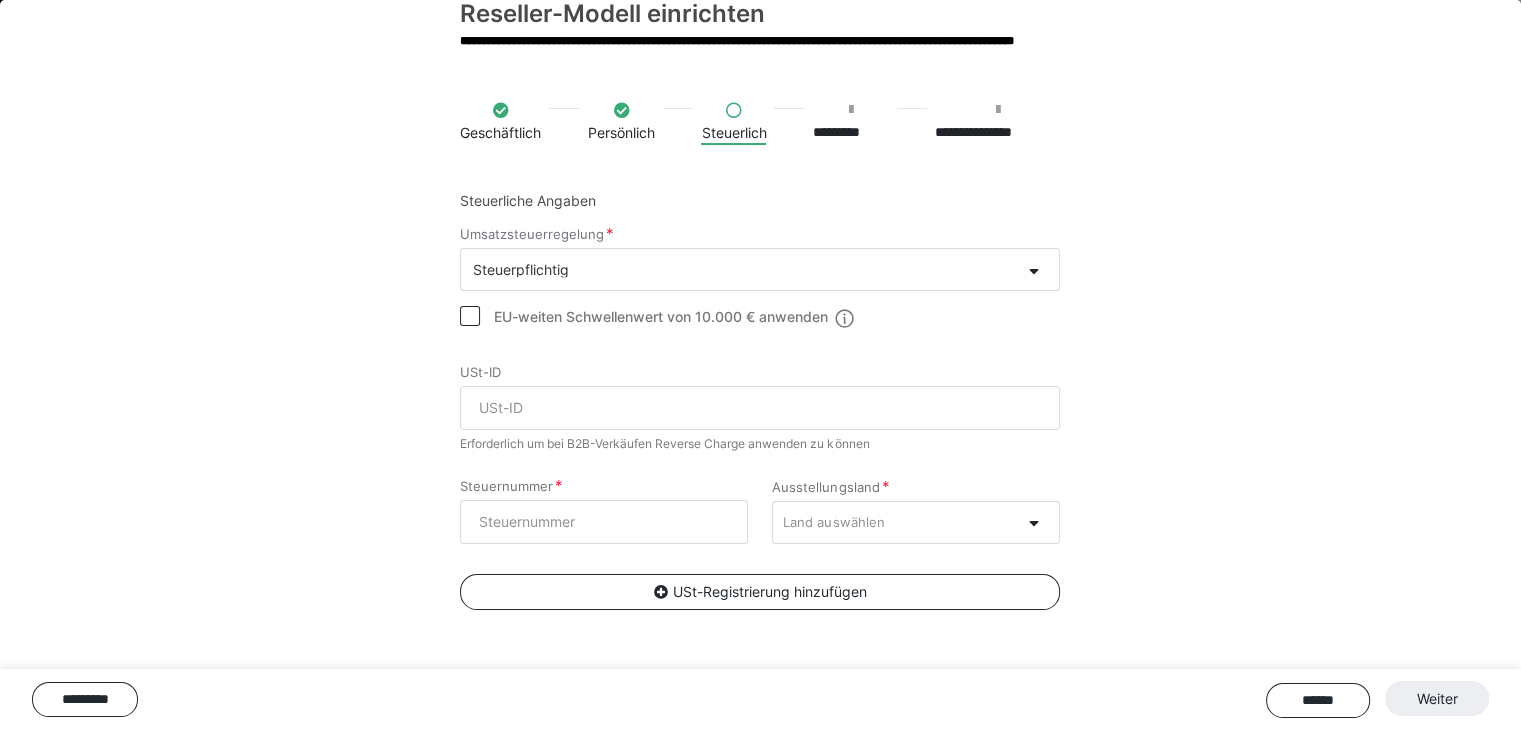 scroll, scrollTop: 54, scrollLeft: 0, axis: vertical 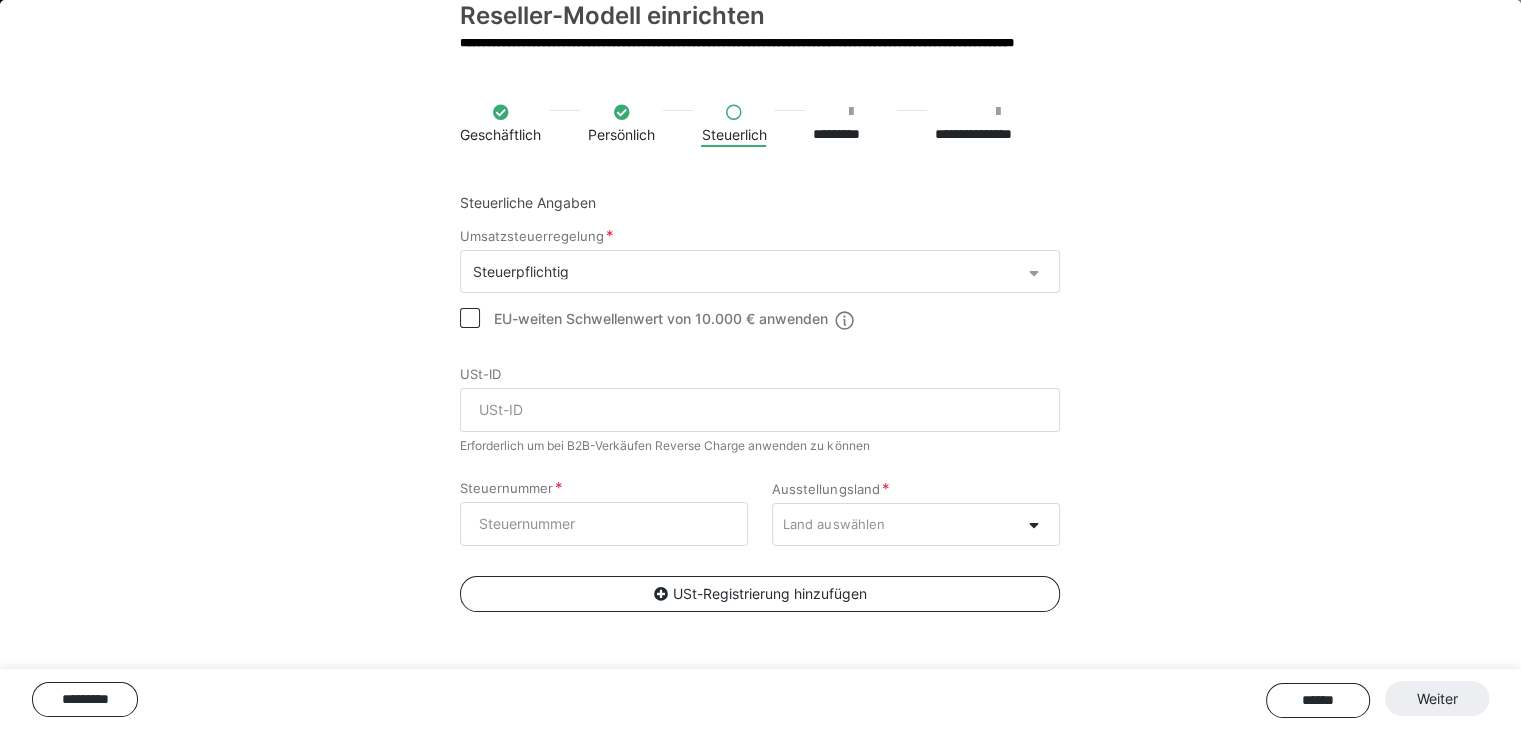 click at bounding box center (1033, 270) 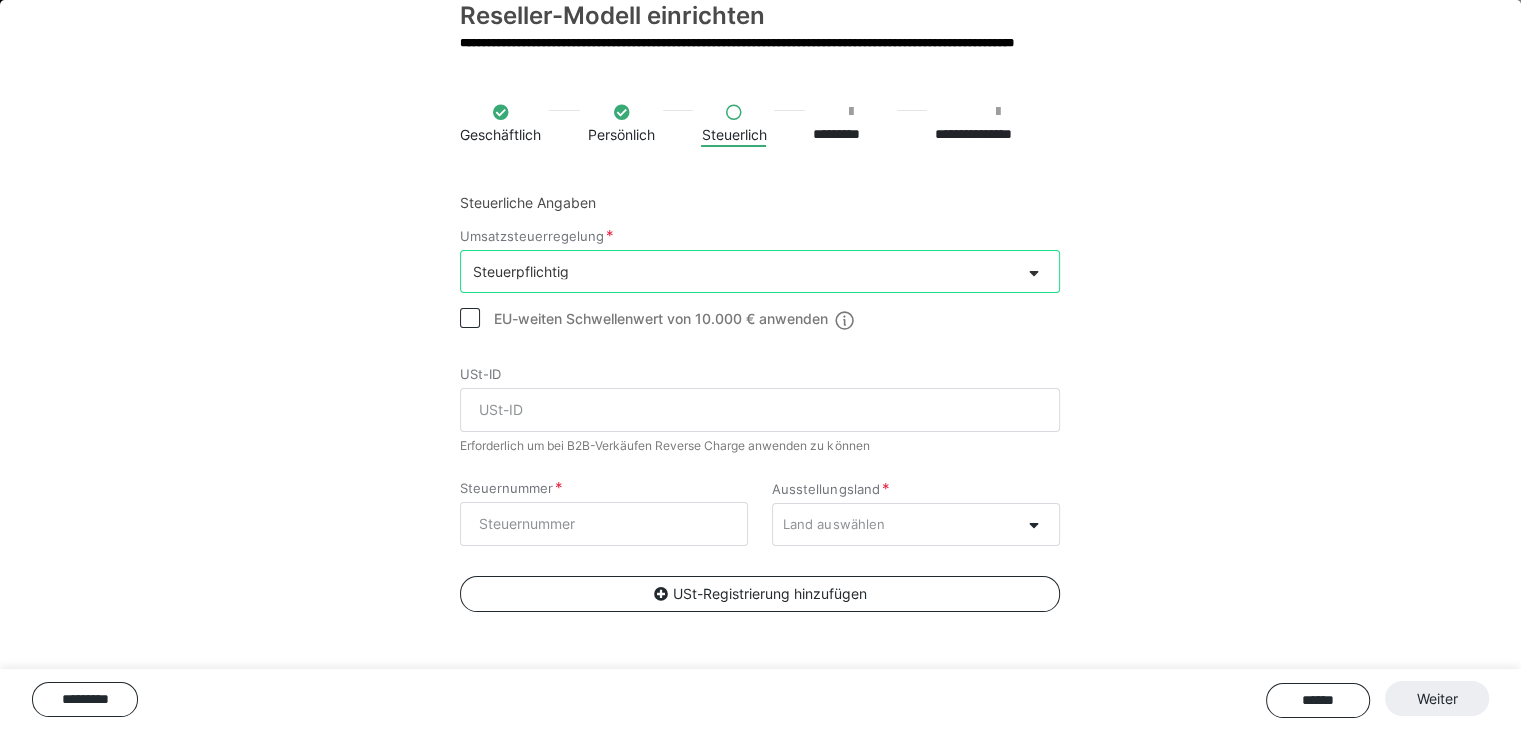 click at bounding box center (1033, 270) 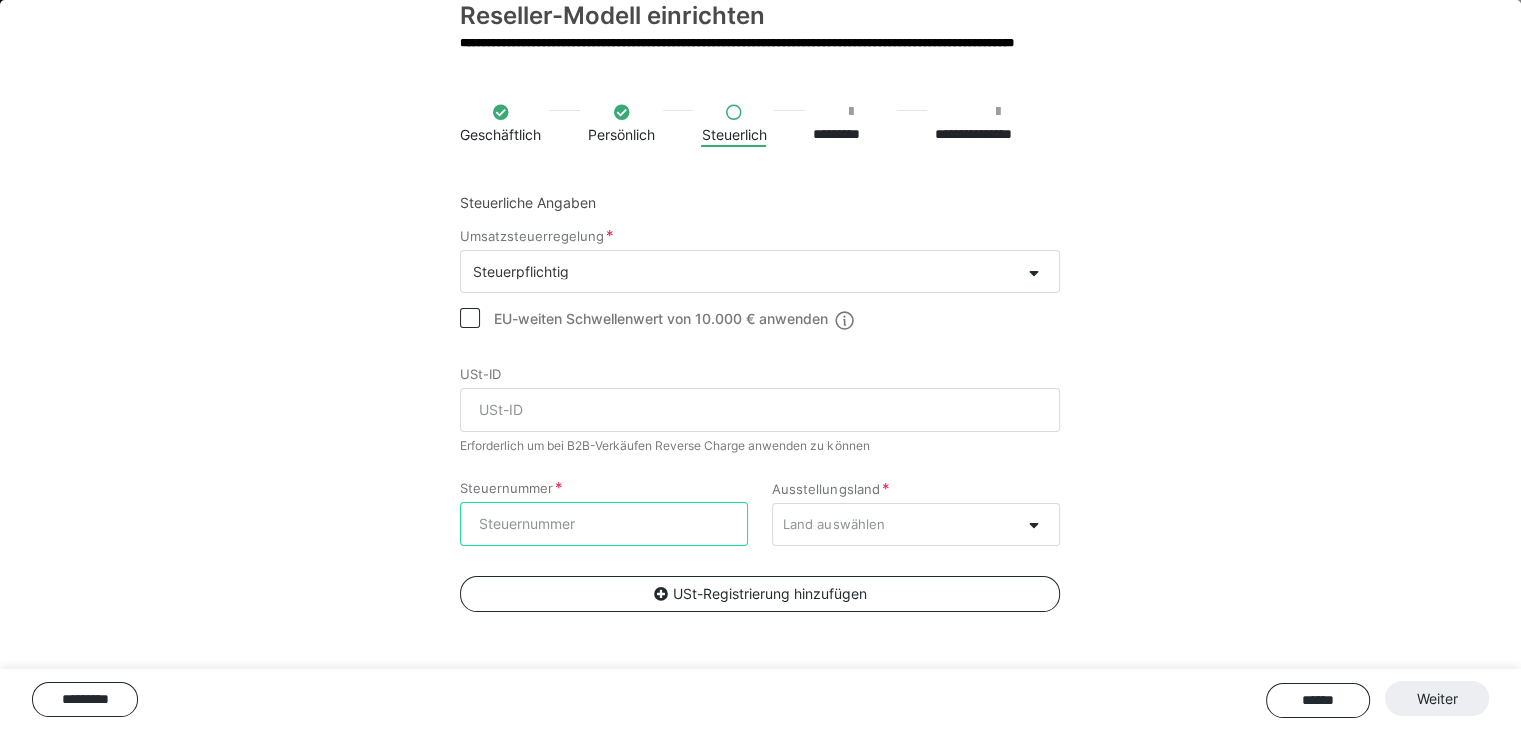 click on "Steuernummer" at bounding box center [604, 524] 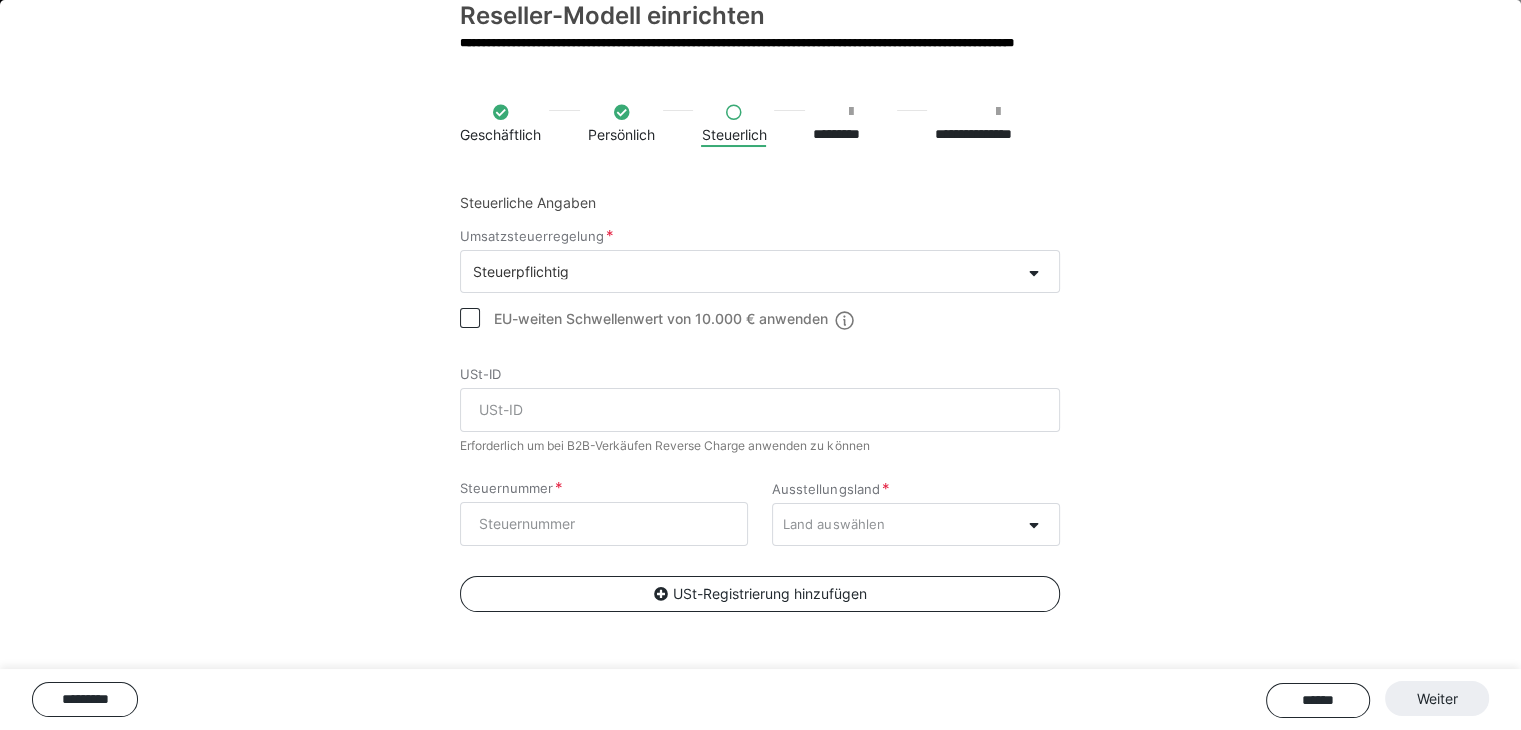 click on "Land auswählen" at bounding box center [896, 524] 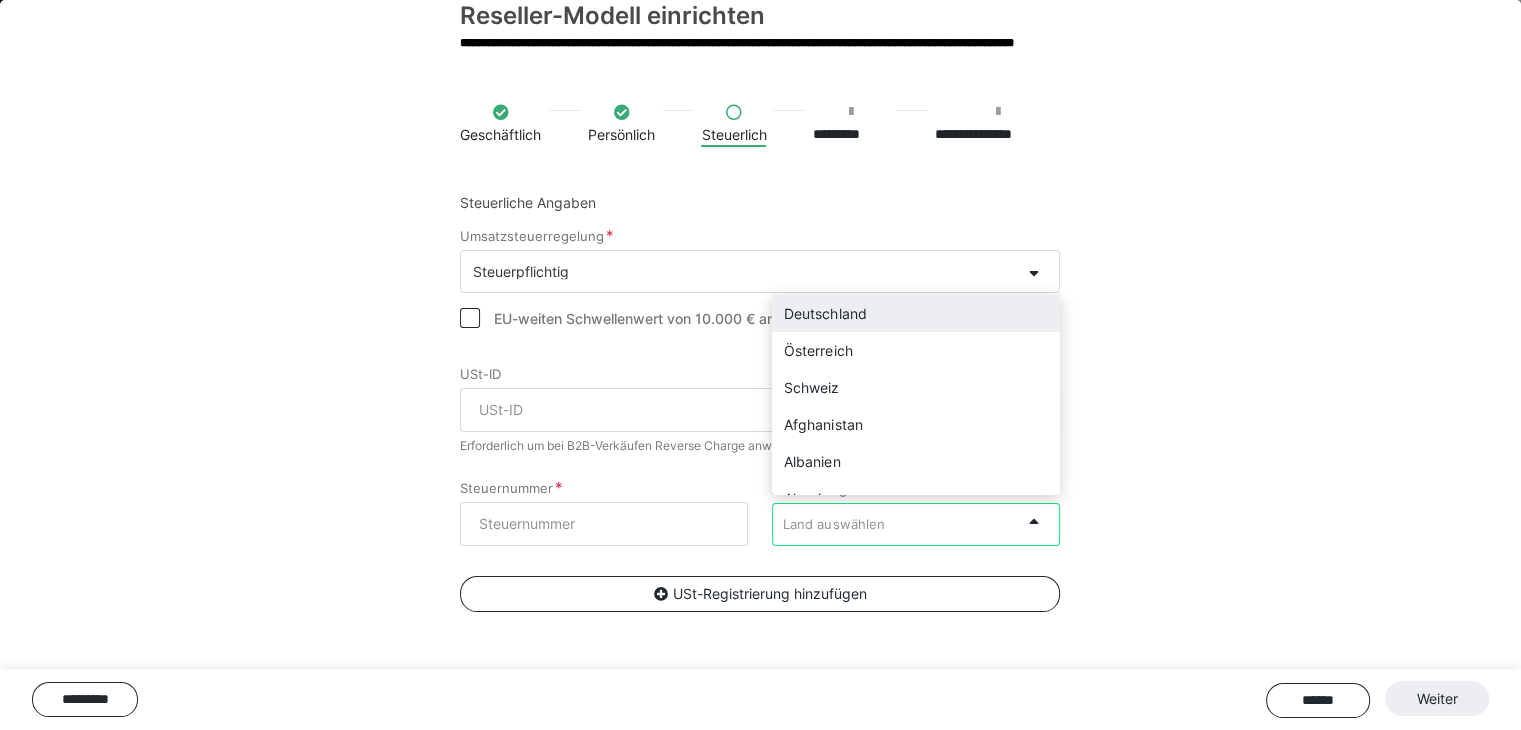 click on "Deutschland" at bounding box center [916, 313] 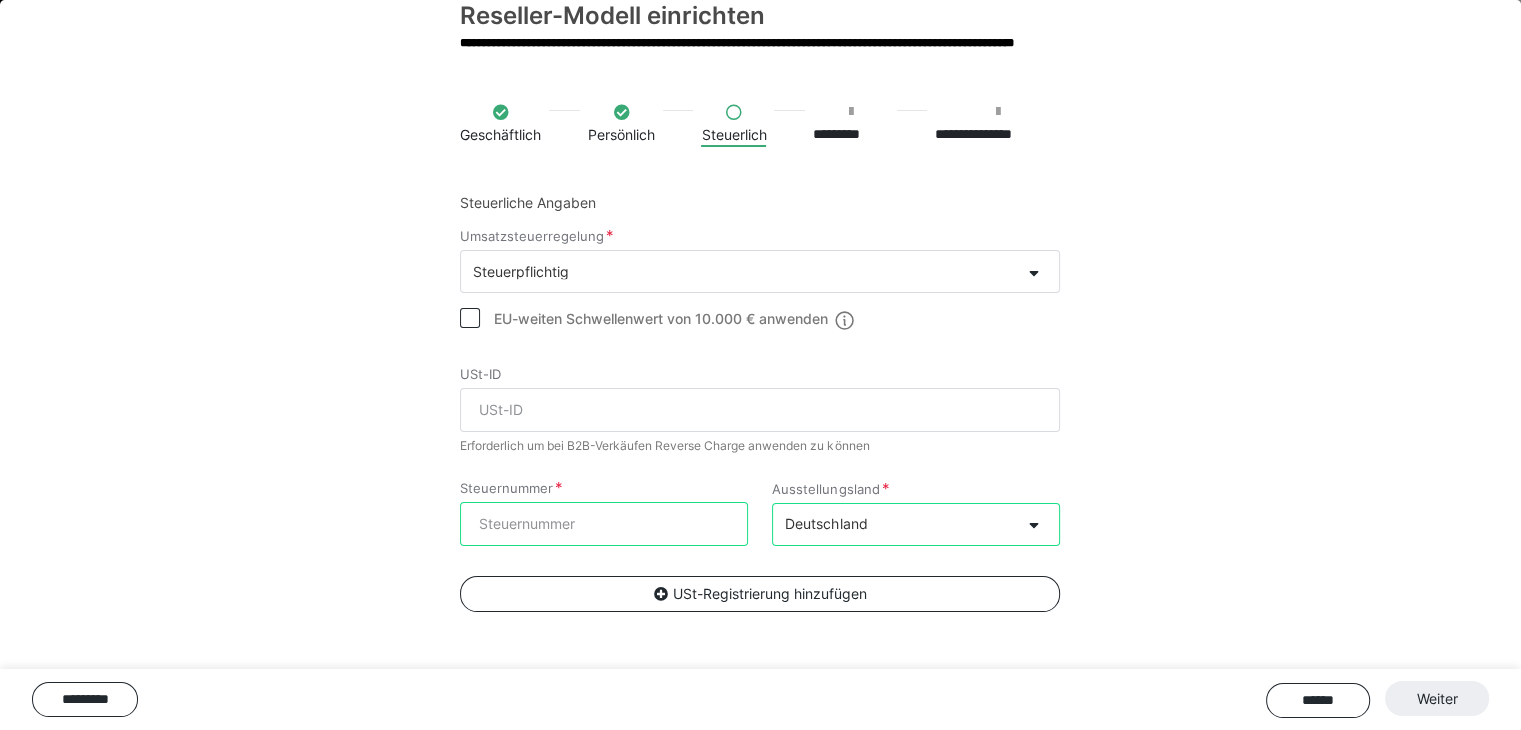 click on "Steuernummer" at bounding box center (604, 524) 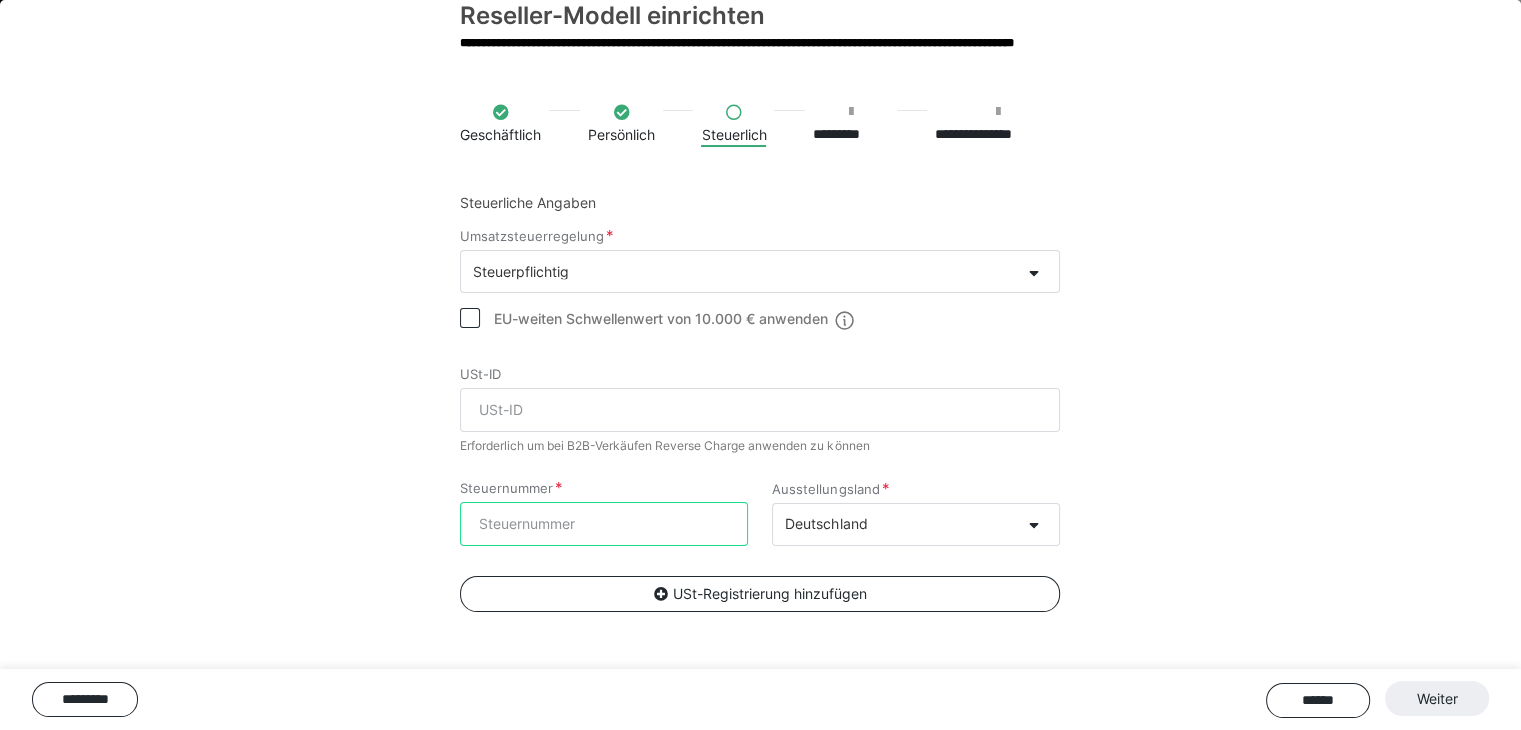 paste on "[PHONE]" 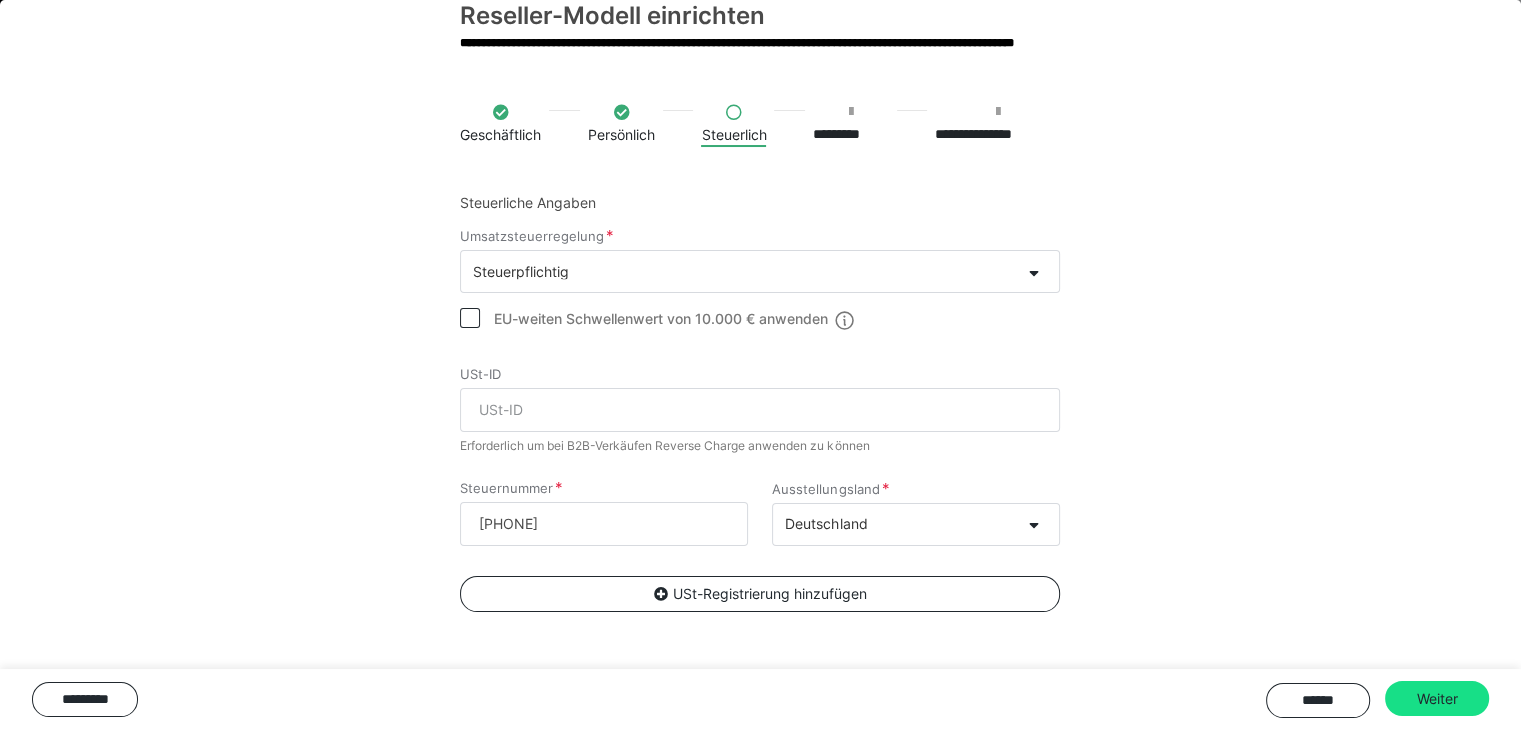 click on "Weiter" at bounding box center [1437, 699] 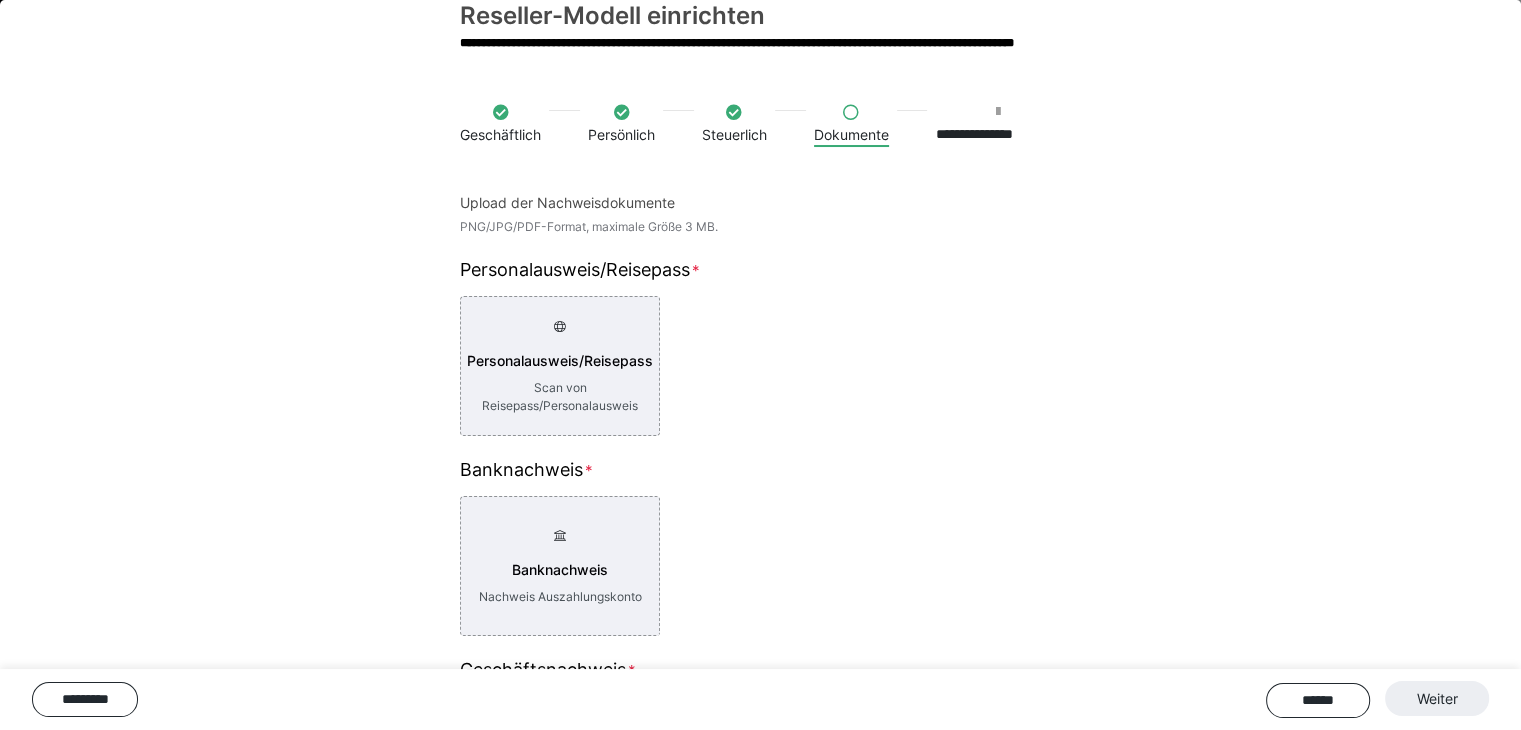 scroll, scrollTop: 26, scrollLeft: 0, axis: vertical 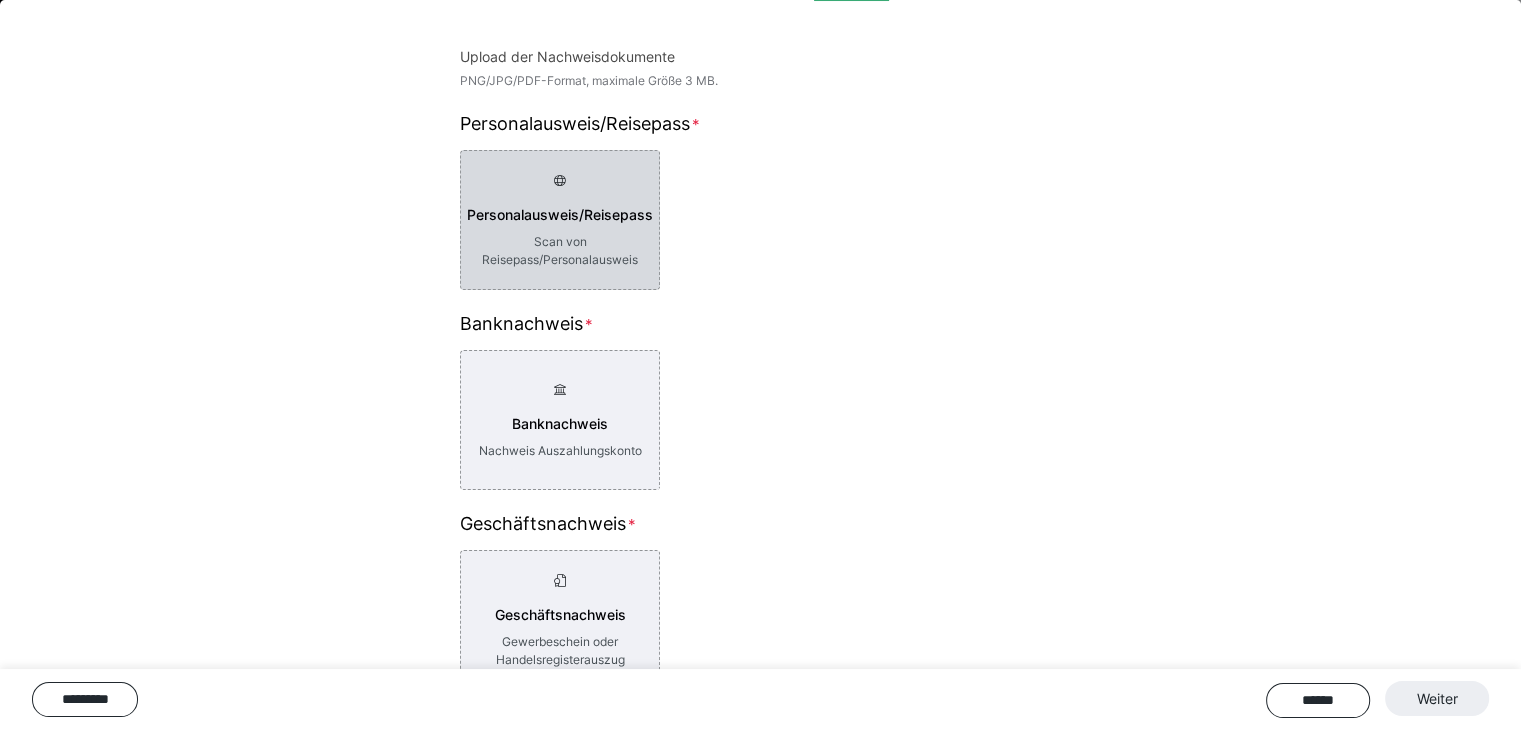 click on "Scan von Reisepass/Personalausweis" at bounding box center (560, 251) 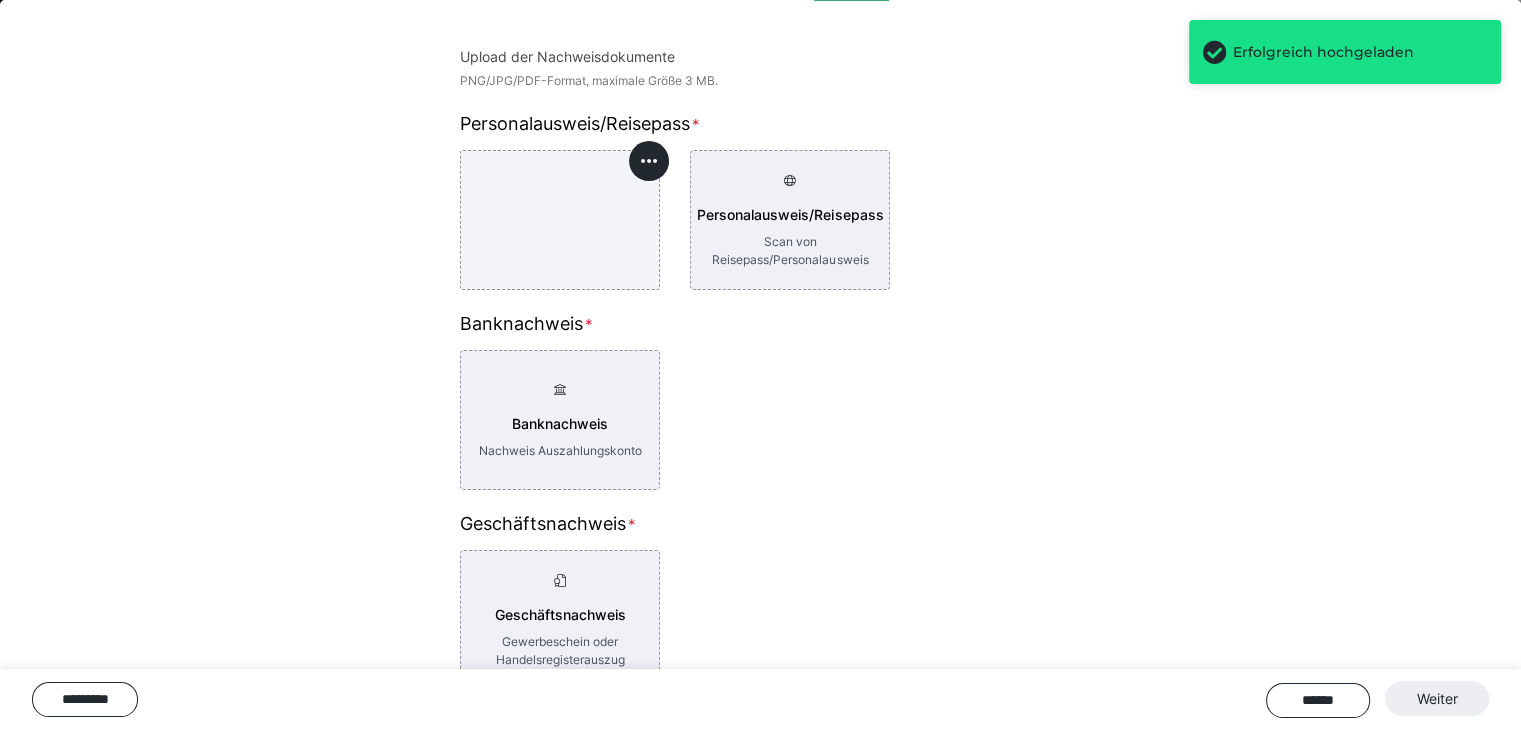click 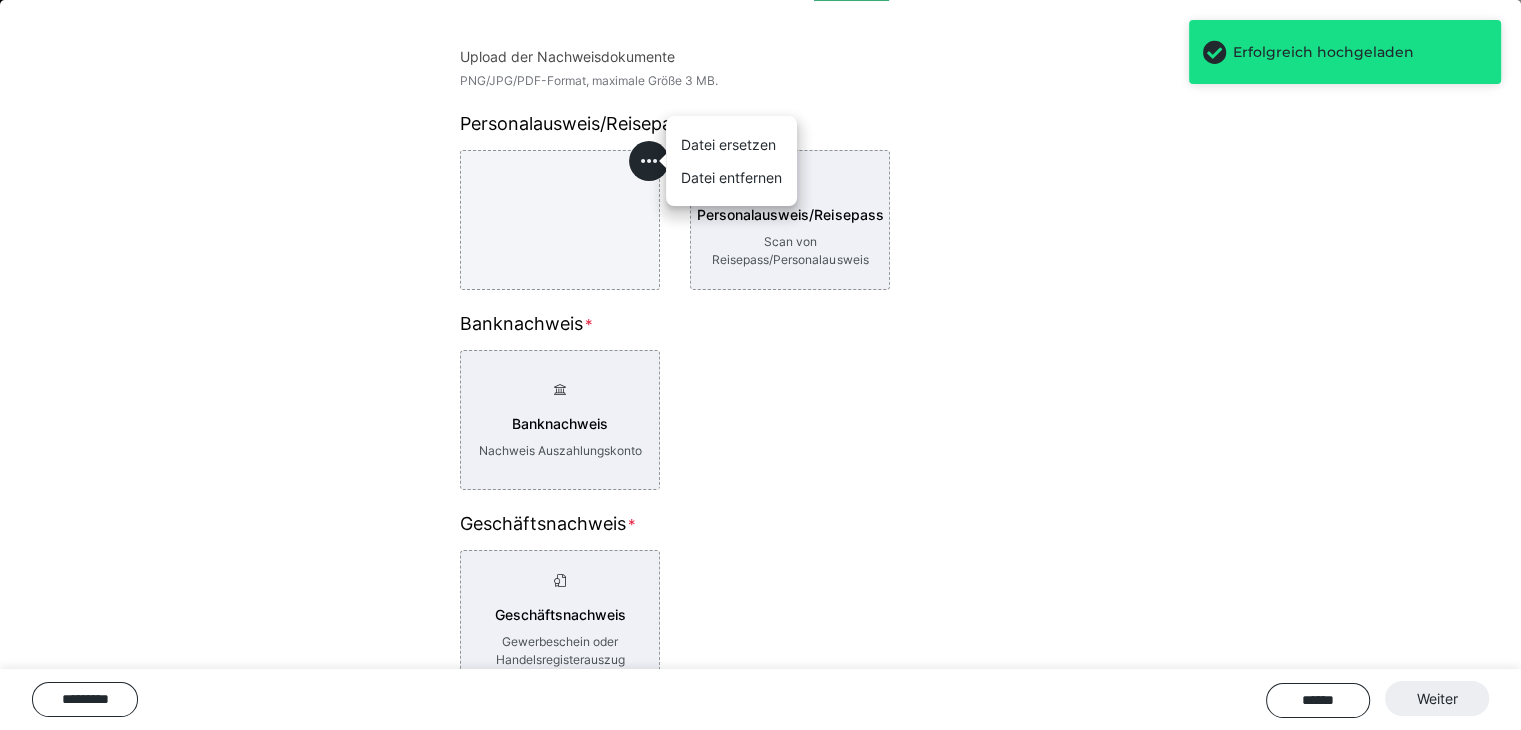 click at bounding box center [560, 220] 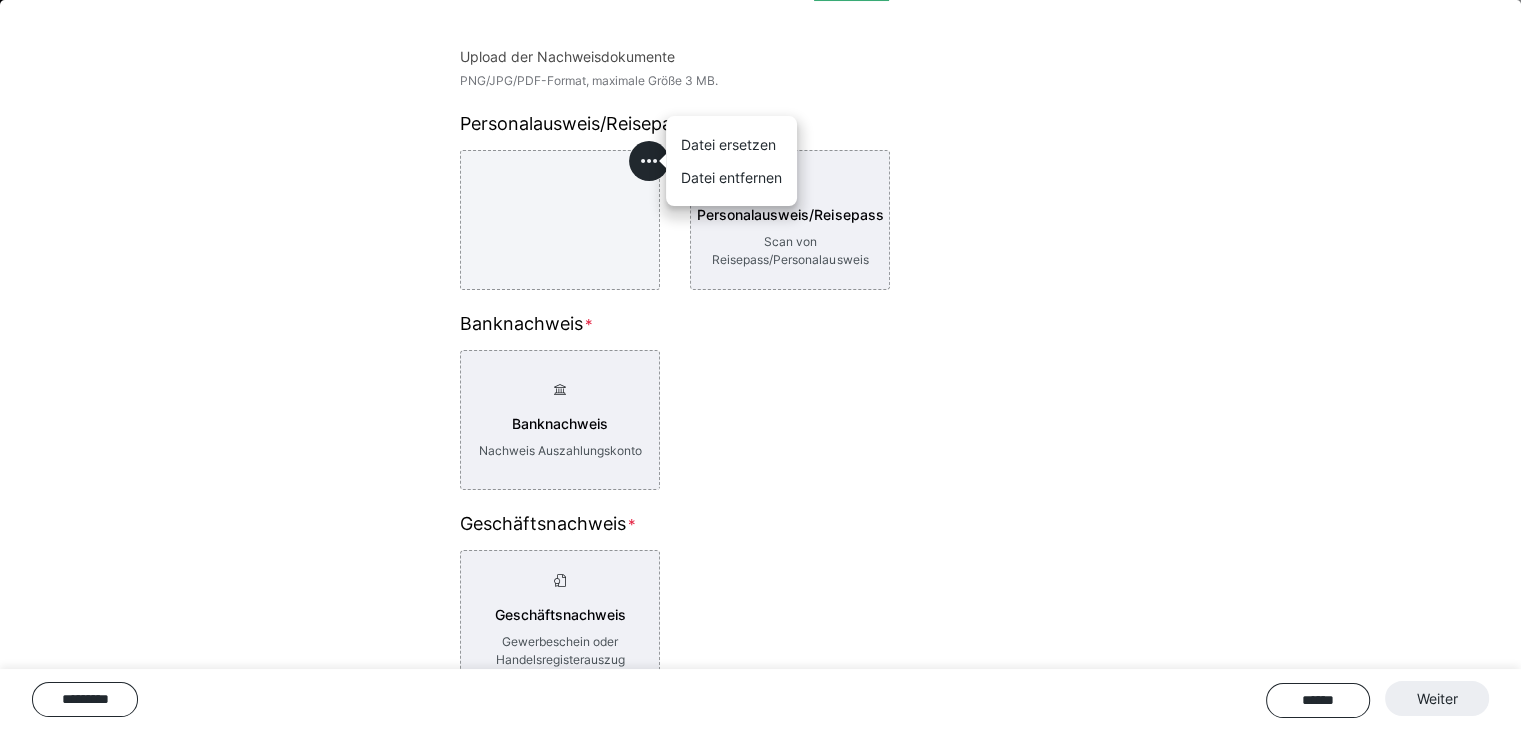 click at bounding box center (560, 220) 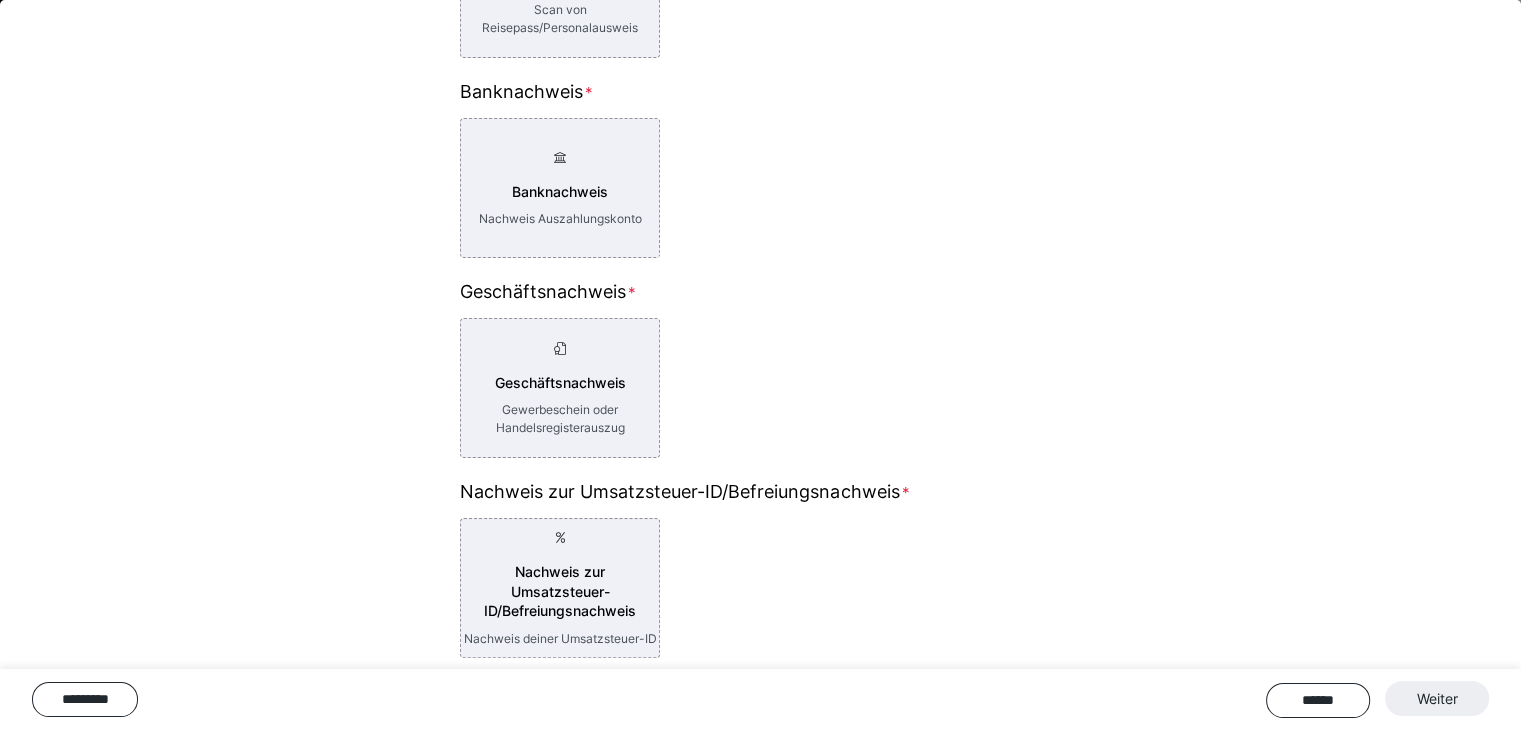 scroll, scrollTop: 440, scrollLeft: 0, axis: vertical 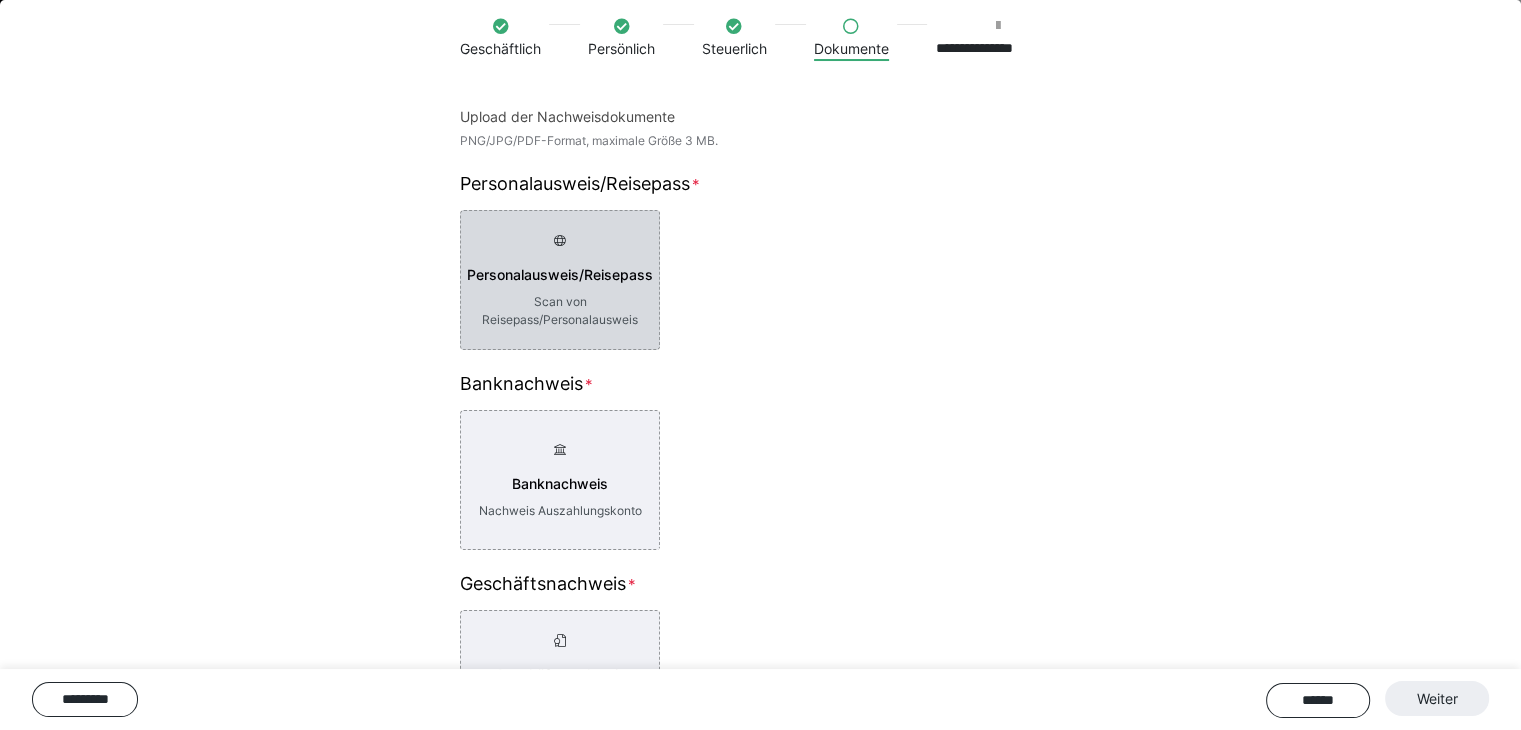 click on "Personalausweis/Reisepass Scan von Reisepass/Personalausweis" at bounding box center [560, 280] 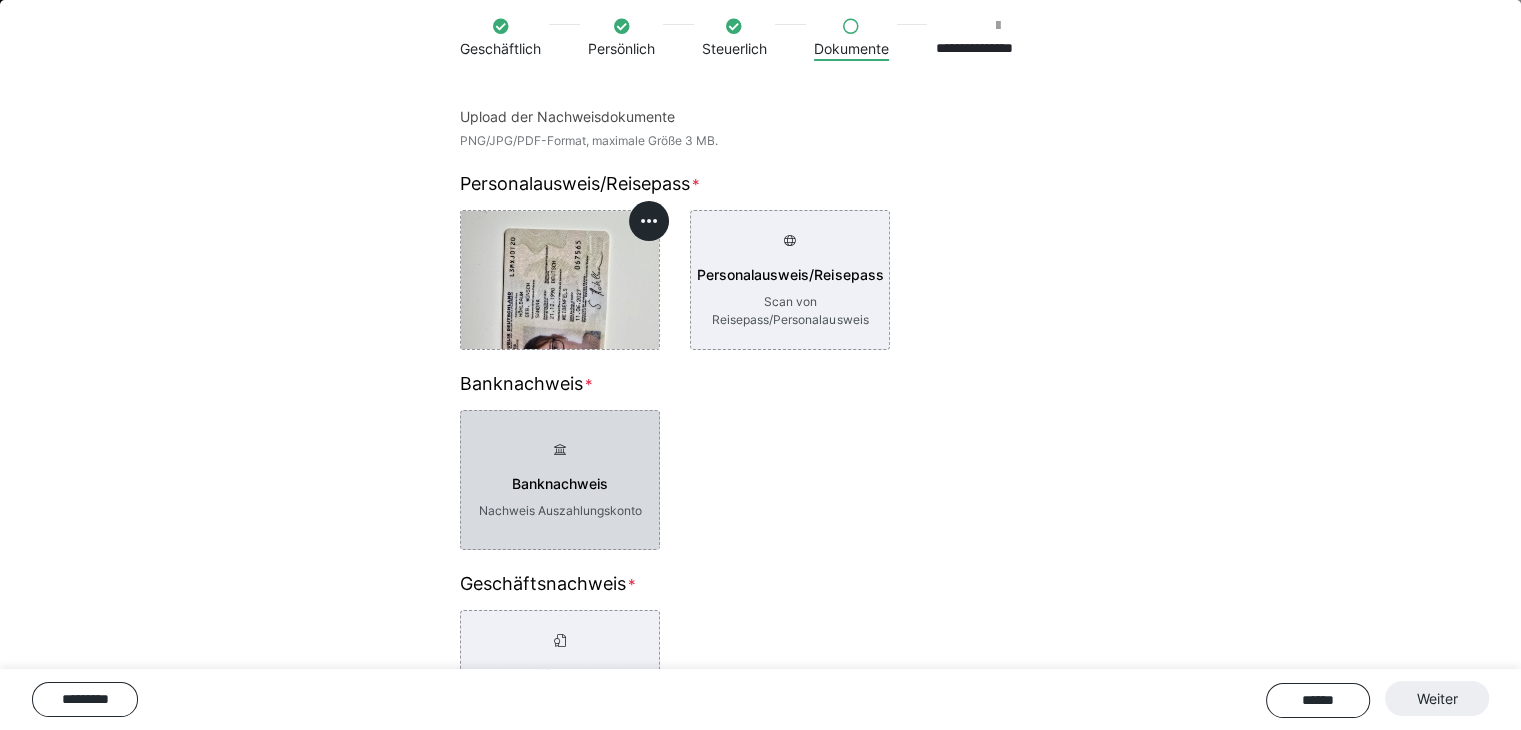 click on "Banknachweis Nachweis Auszahlungskonto" at bounding box center (560, 480) 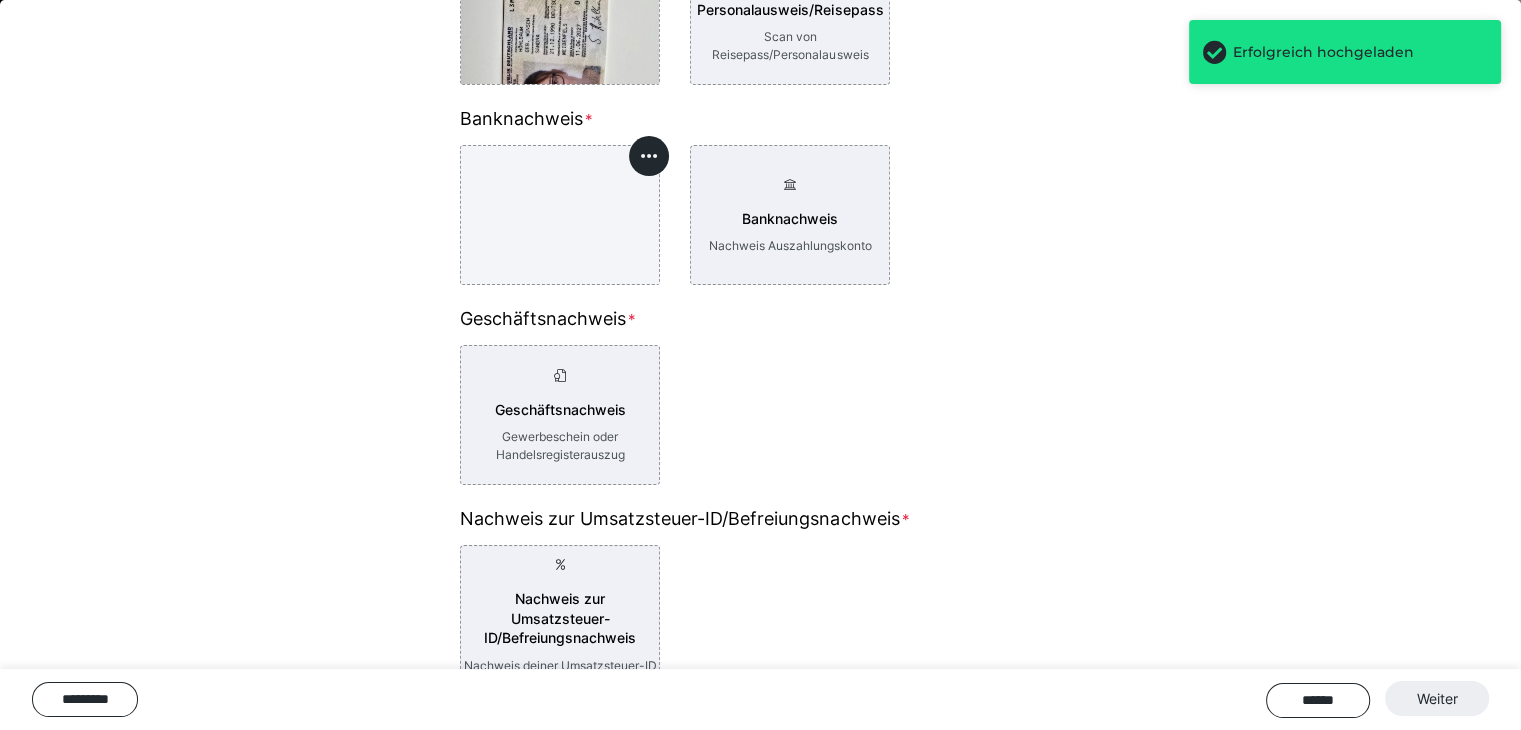 scroll, scrollTop: 440, scrollLeft: 0, axis: vertical 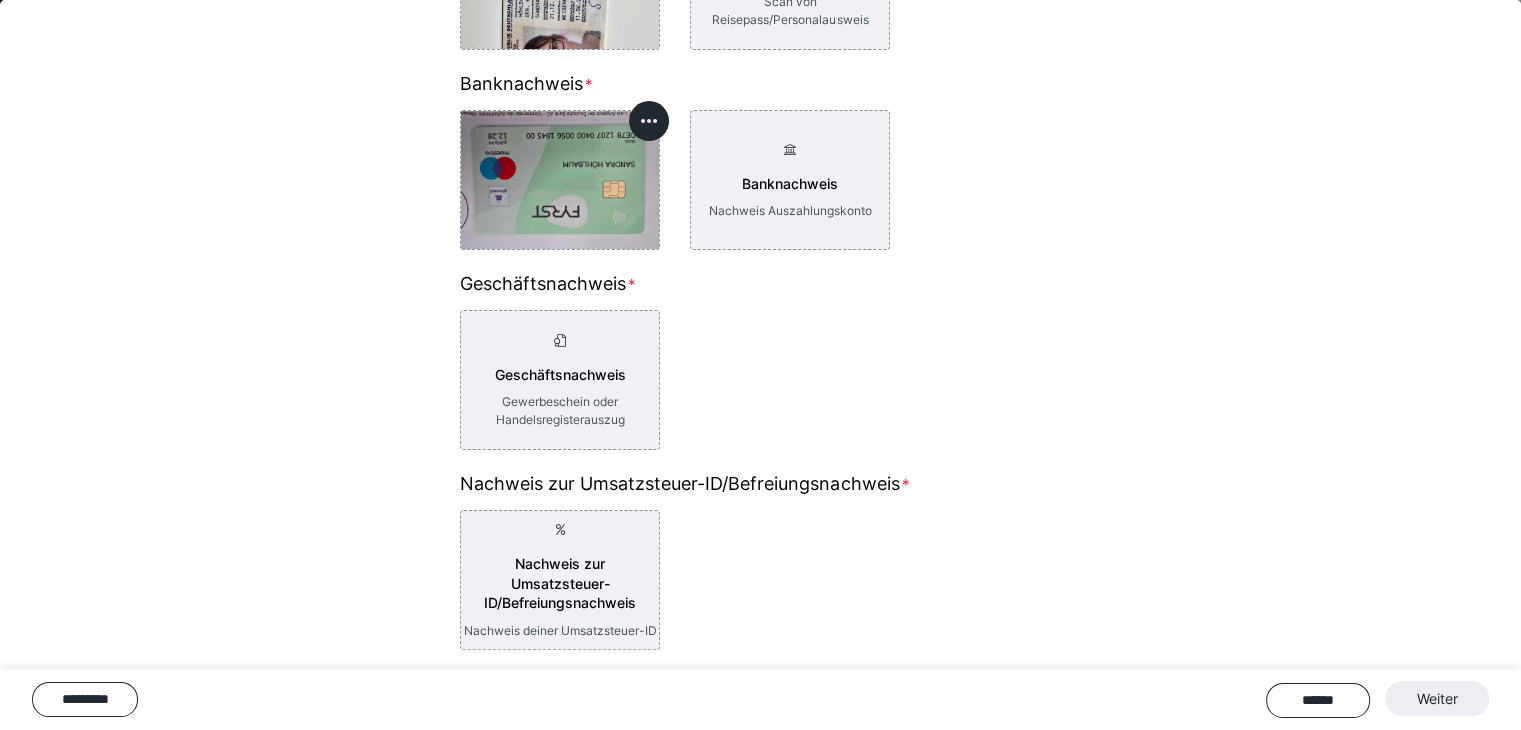 click on "****** Weiter" at bounding box center [1377, 699] 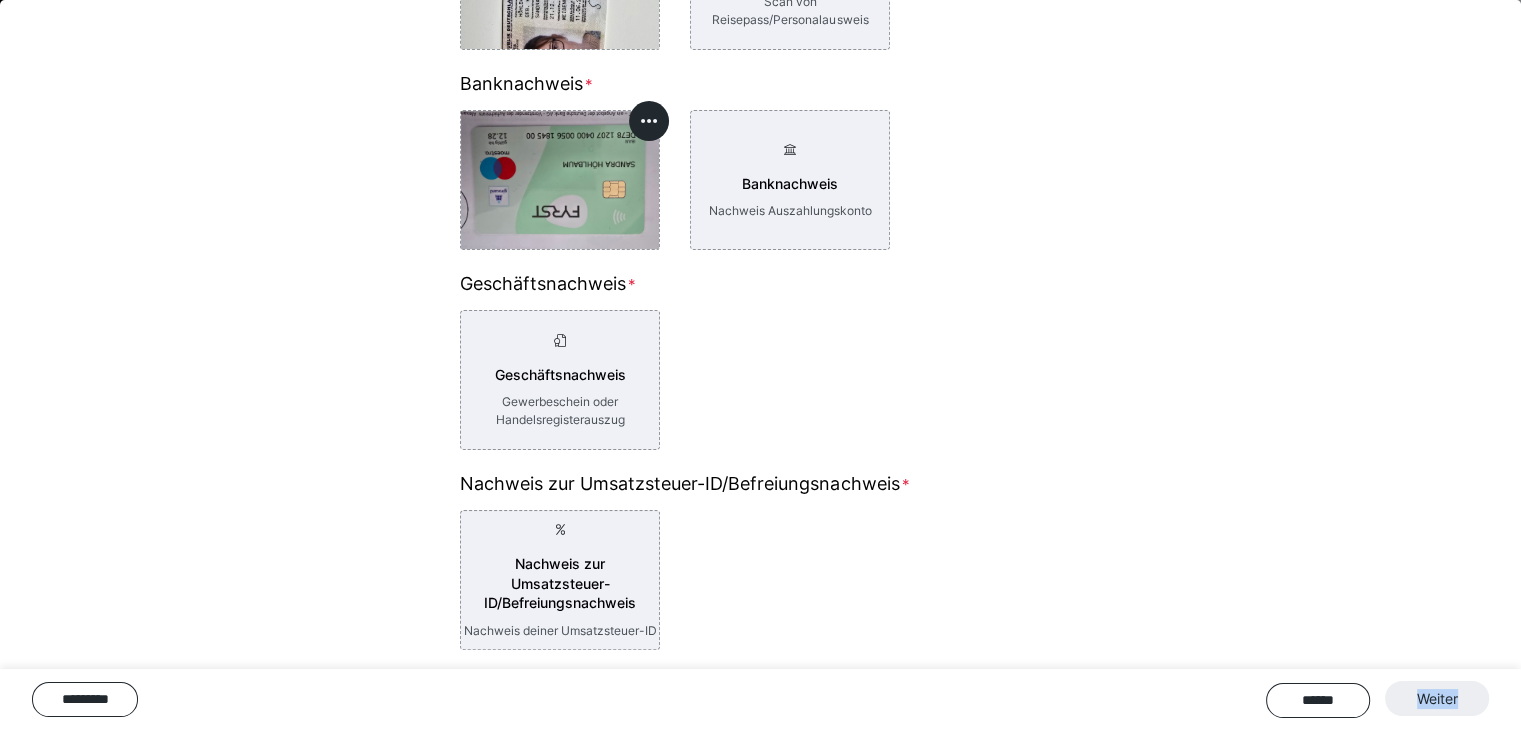 click on "****** Weiter" at bounding box center [1377, 699] 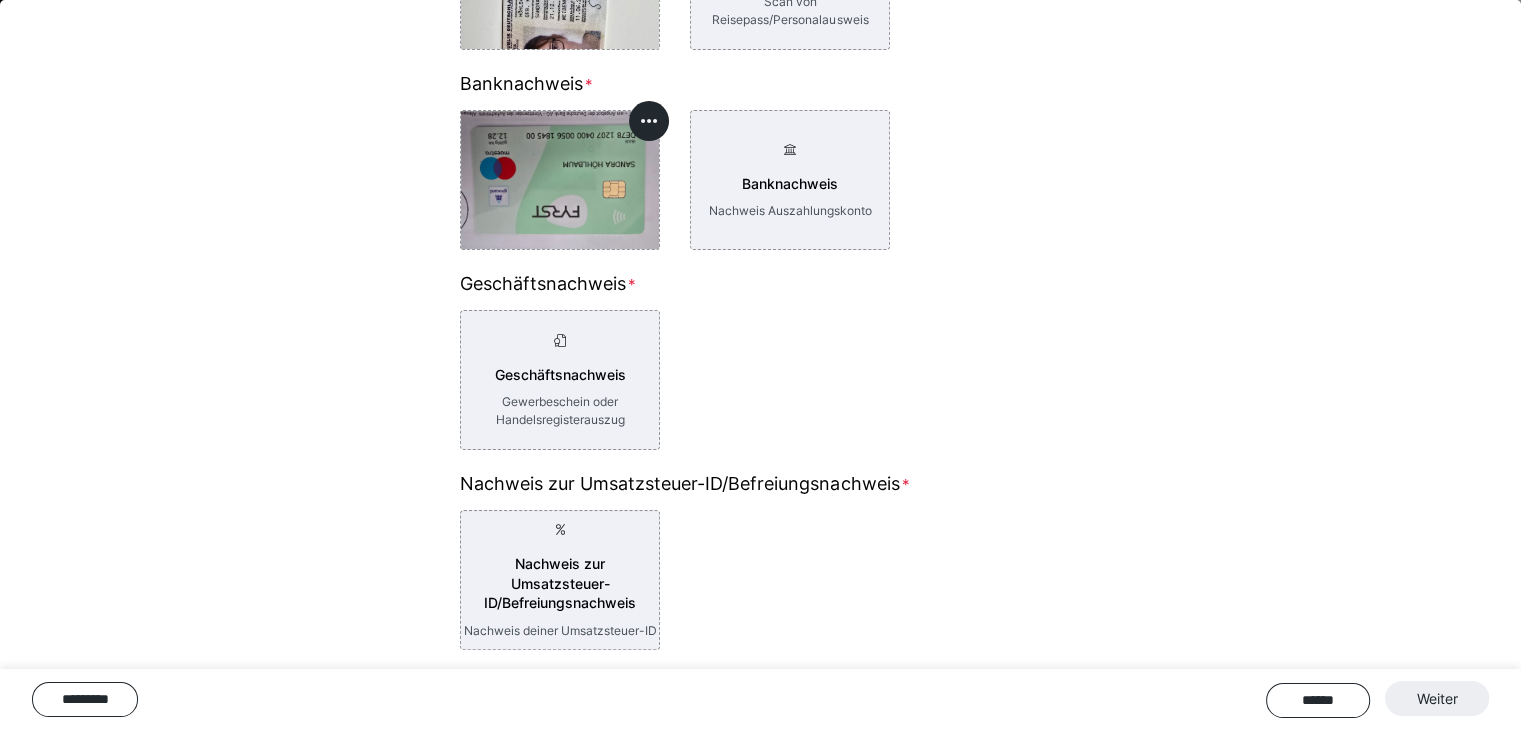 click on "**********" at bounding box center (760, 365) 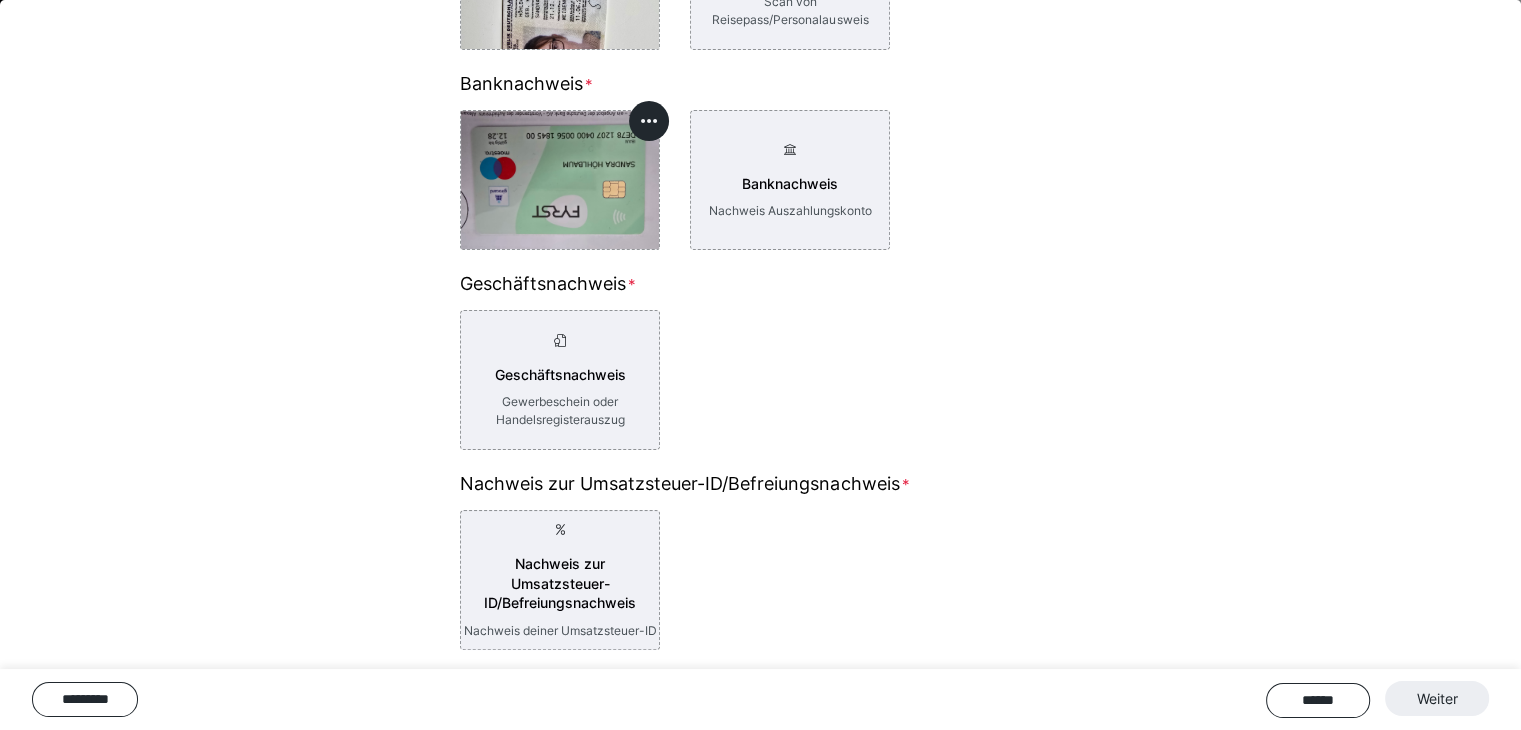 scroll, scrollTop: 1098, scrollLeft: 0, axis: vertical 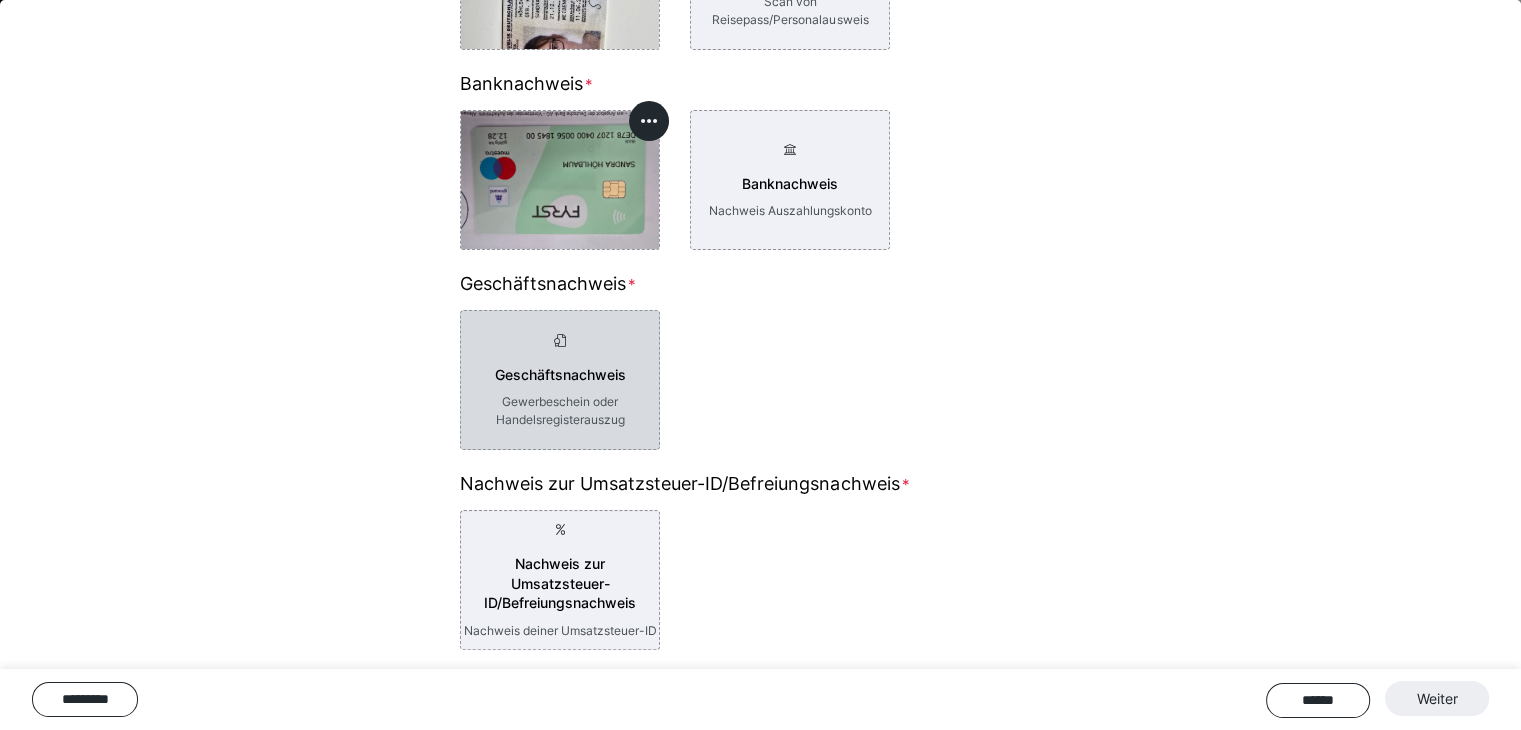 click on "Gewerbeschein oder Handelsregisterauszug" at bounding box center [560, 411] 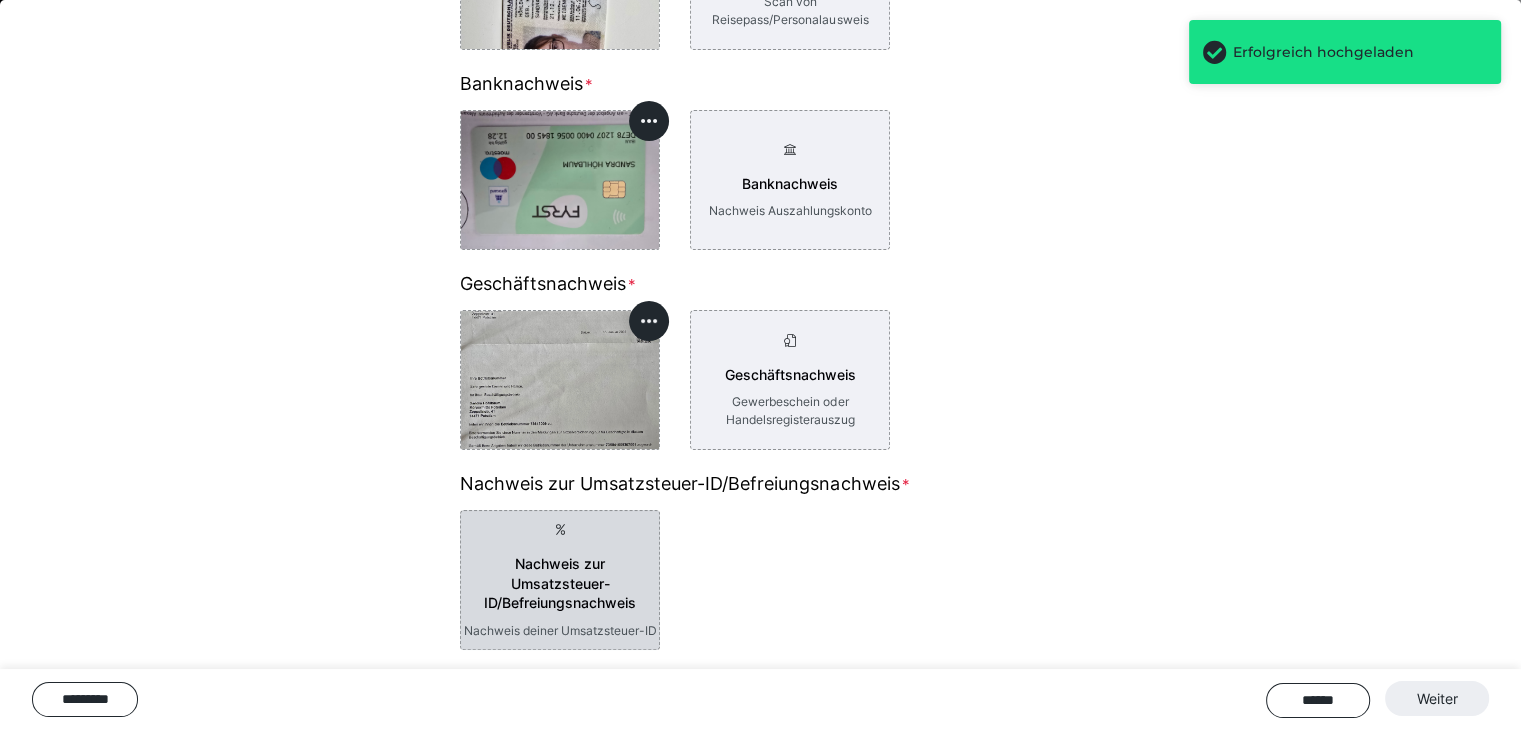 click on "Nachweis zur Umsatzsteuer-ID/Befreiungsnachweis" at bounding box center (560, 583) 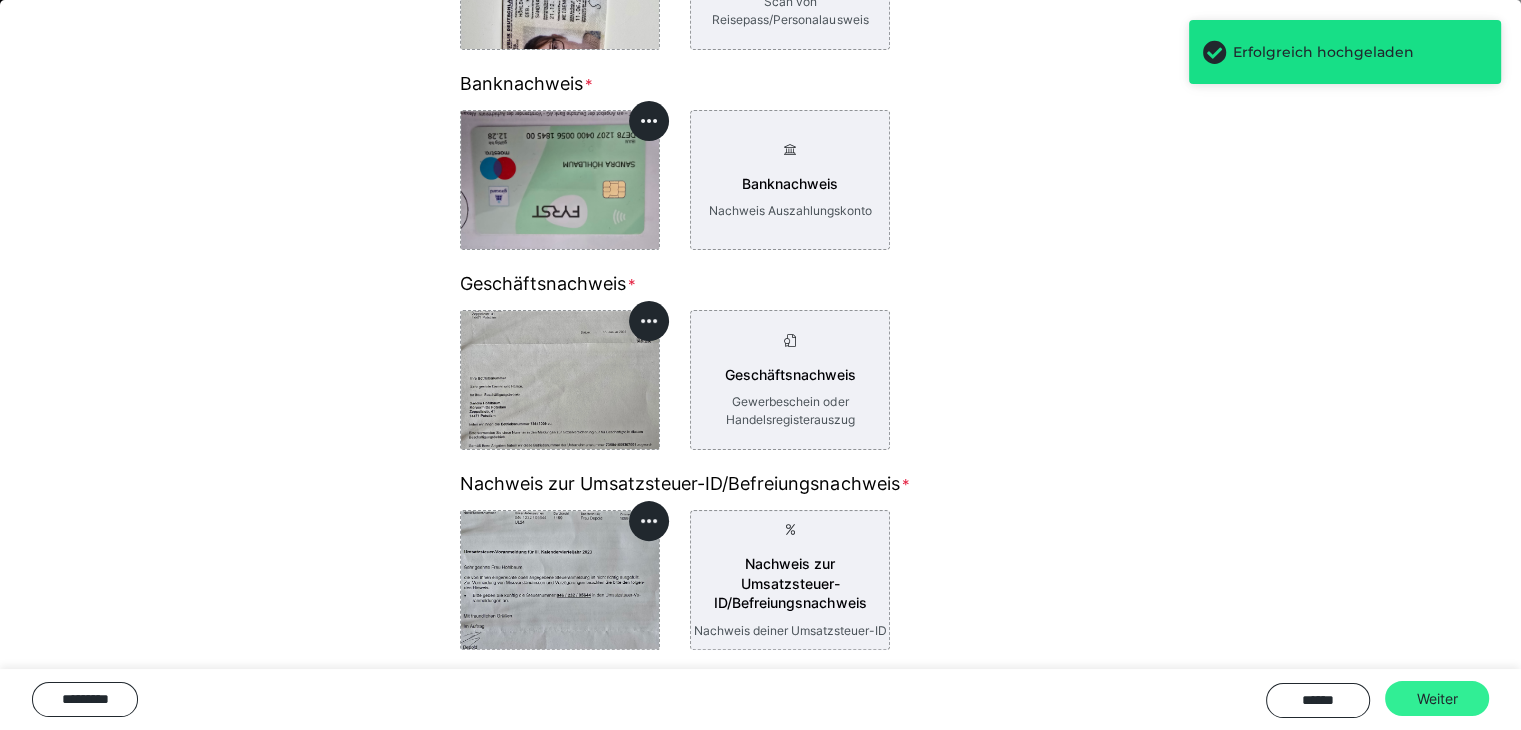 click on "Weiter" at bounding box center [1437, 699] 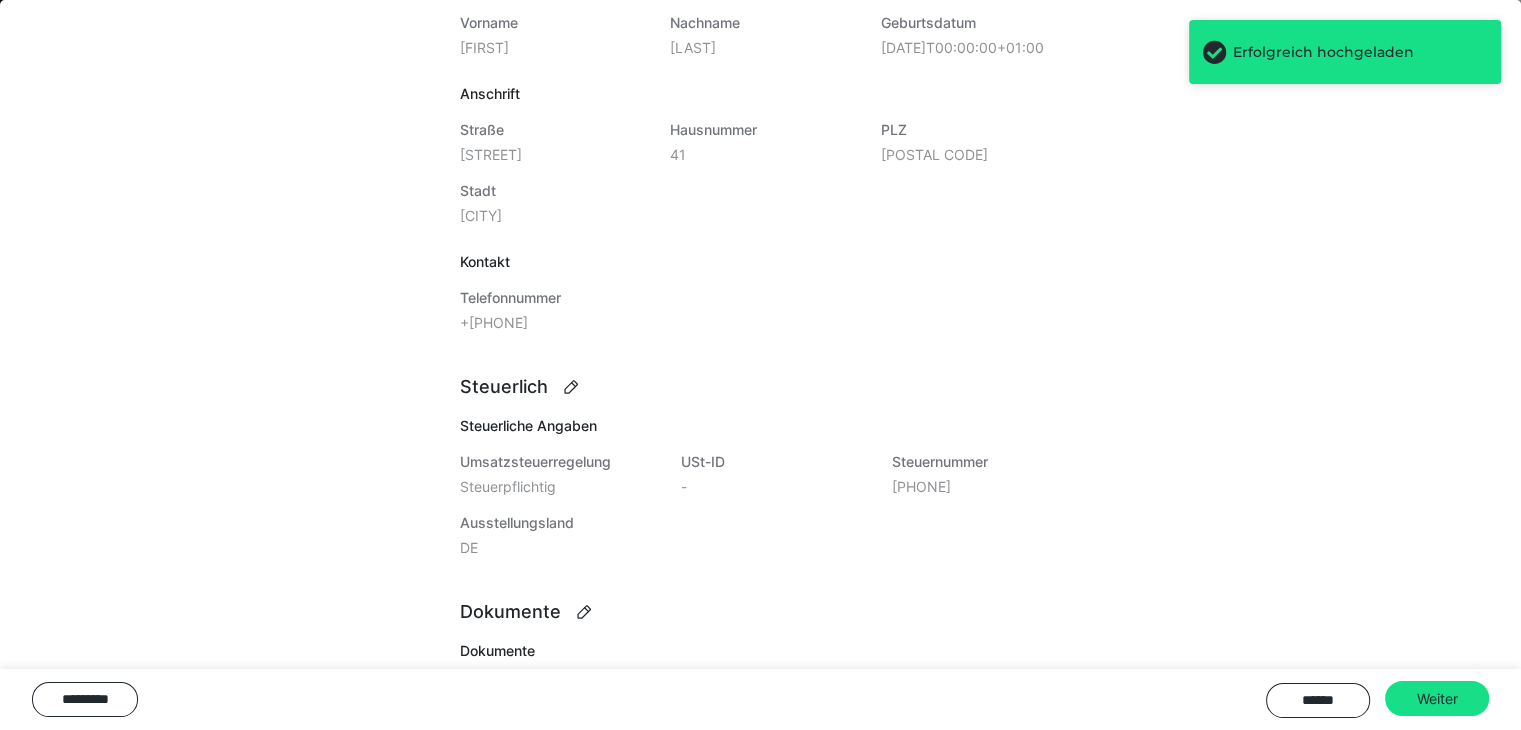 scroll, scrollTop: 1098, scrollLeft: 0, axis: vertical 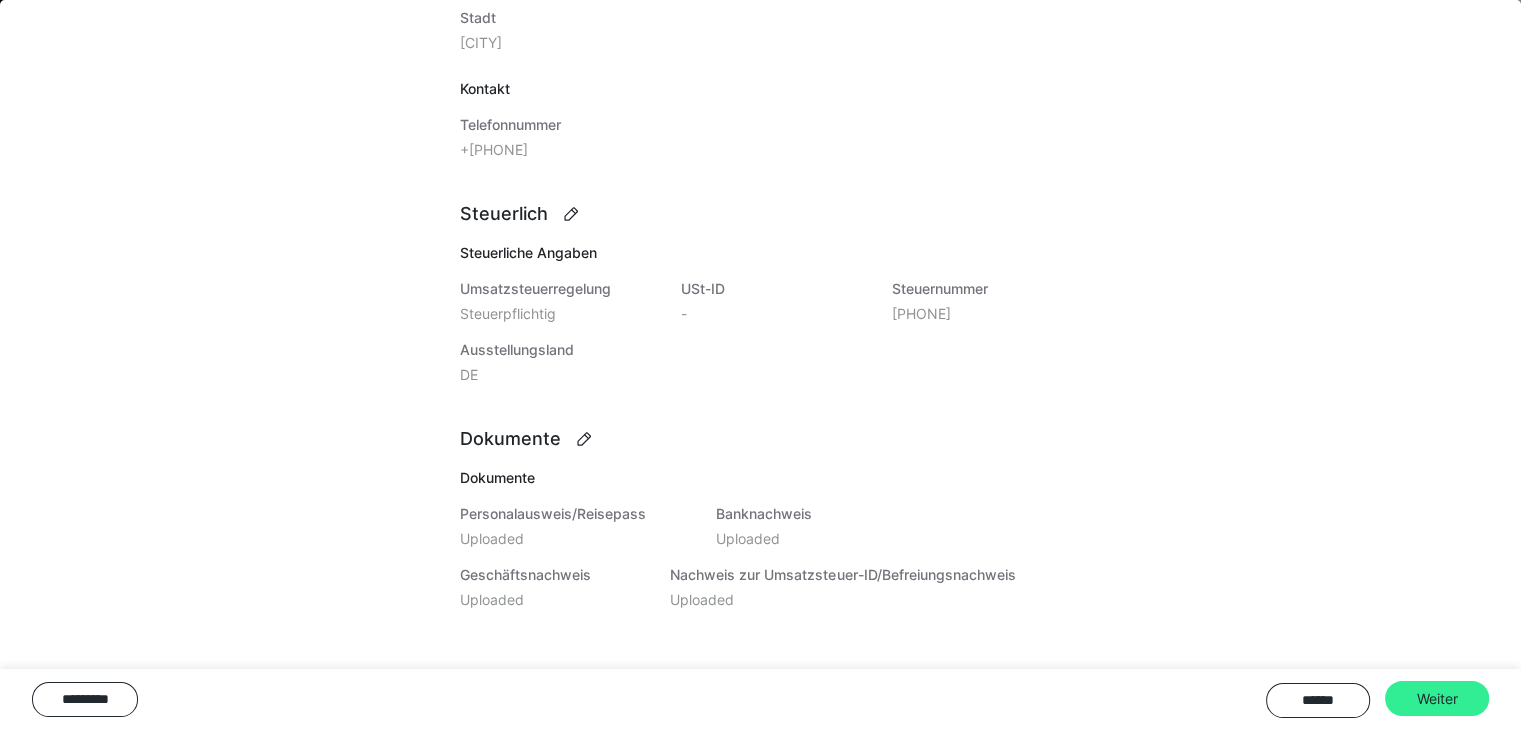 click on "Weiter" at bounding box center [1437, 699] 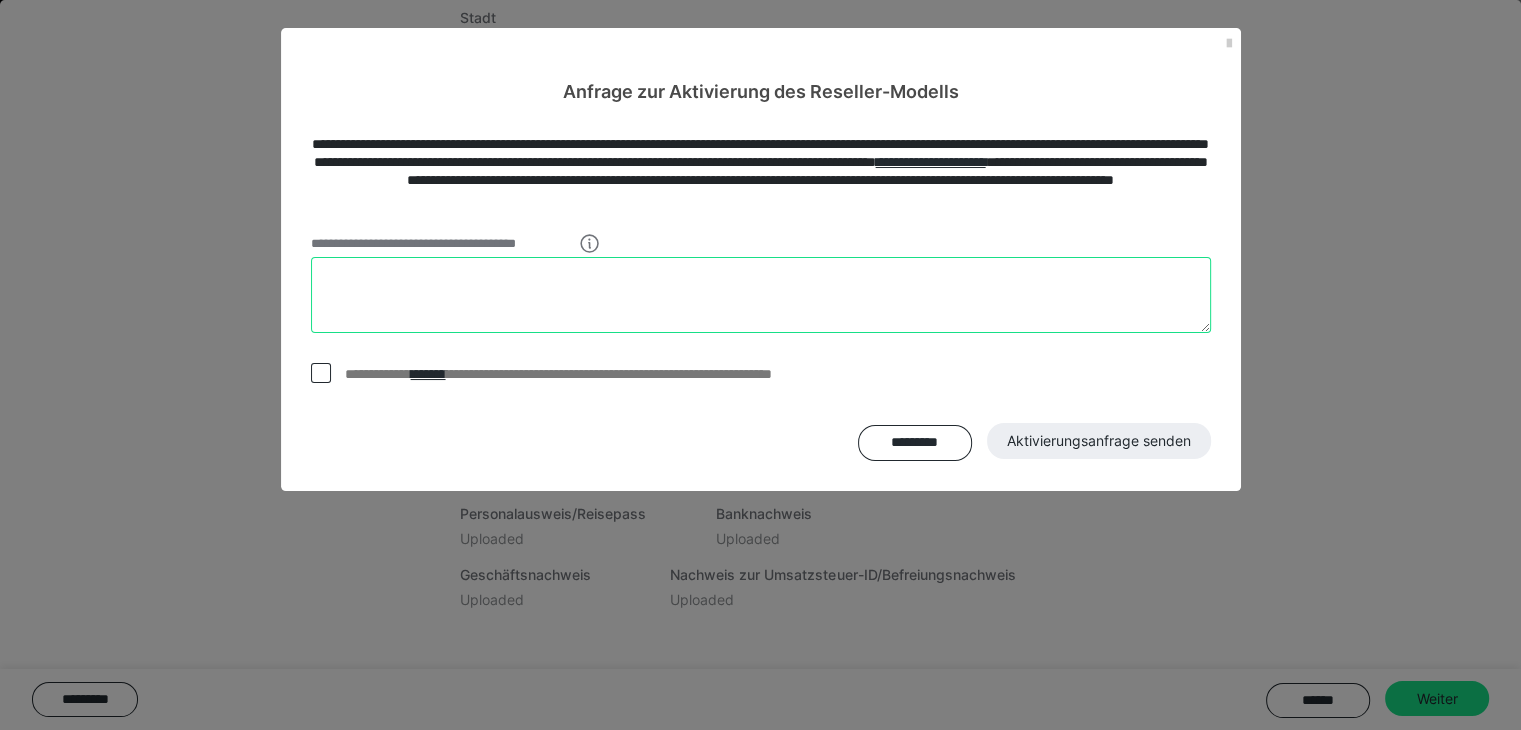 click at bounding box center [761, 295] 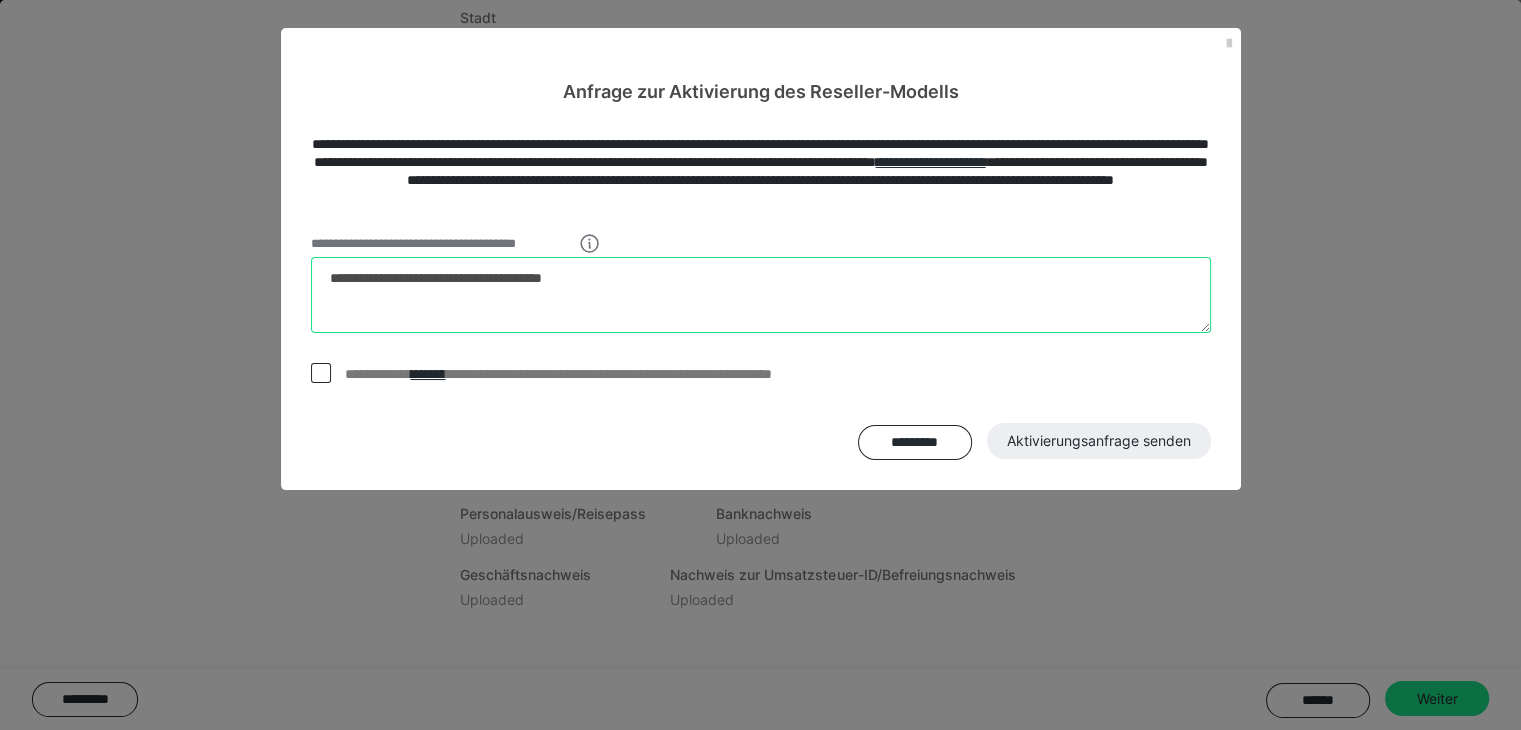 type on "**********" 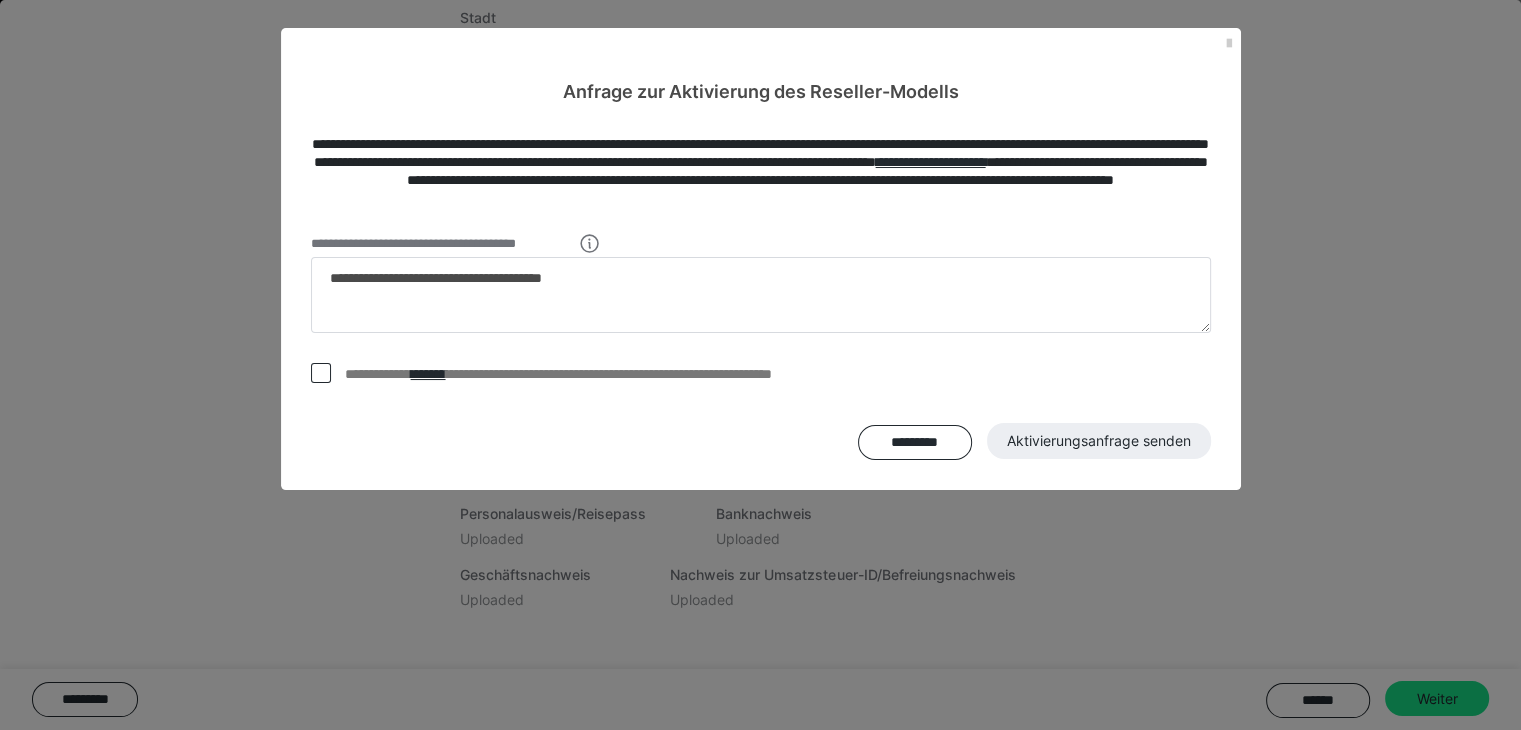 click at bounding box center [321, 373] 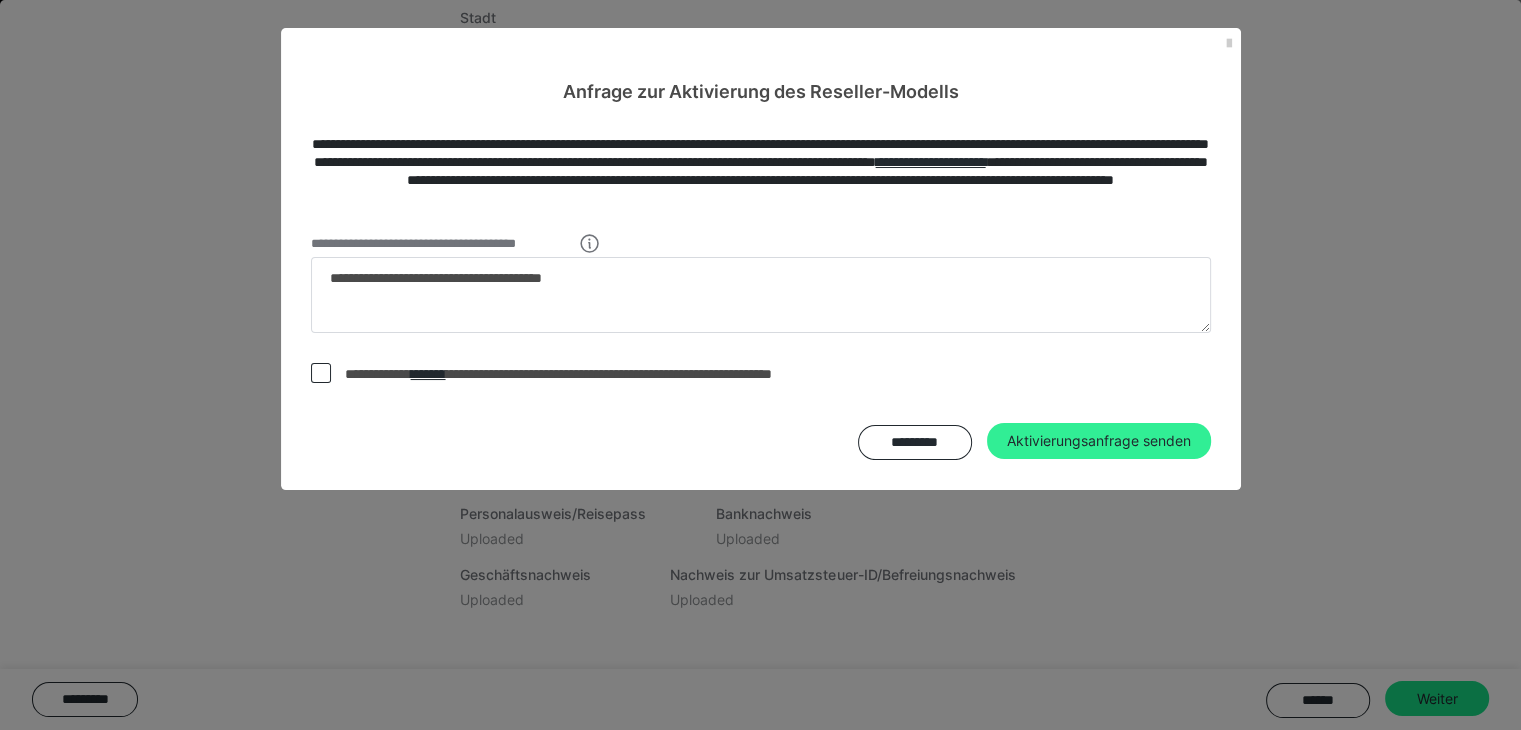 click on "Aktivierungsanfrage senden" at bounding box center (1099, 441) 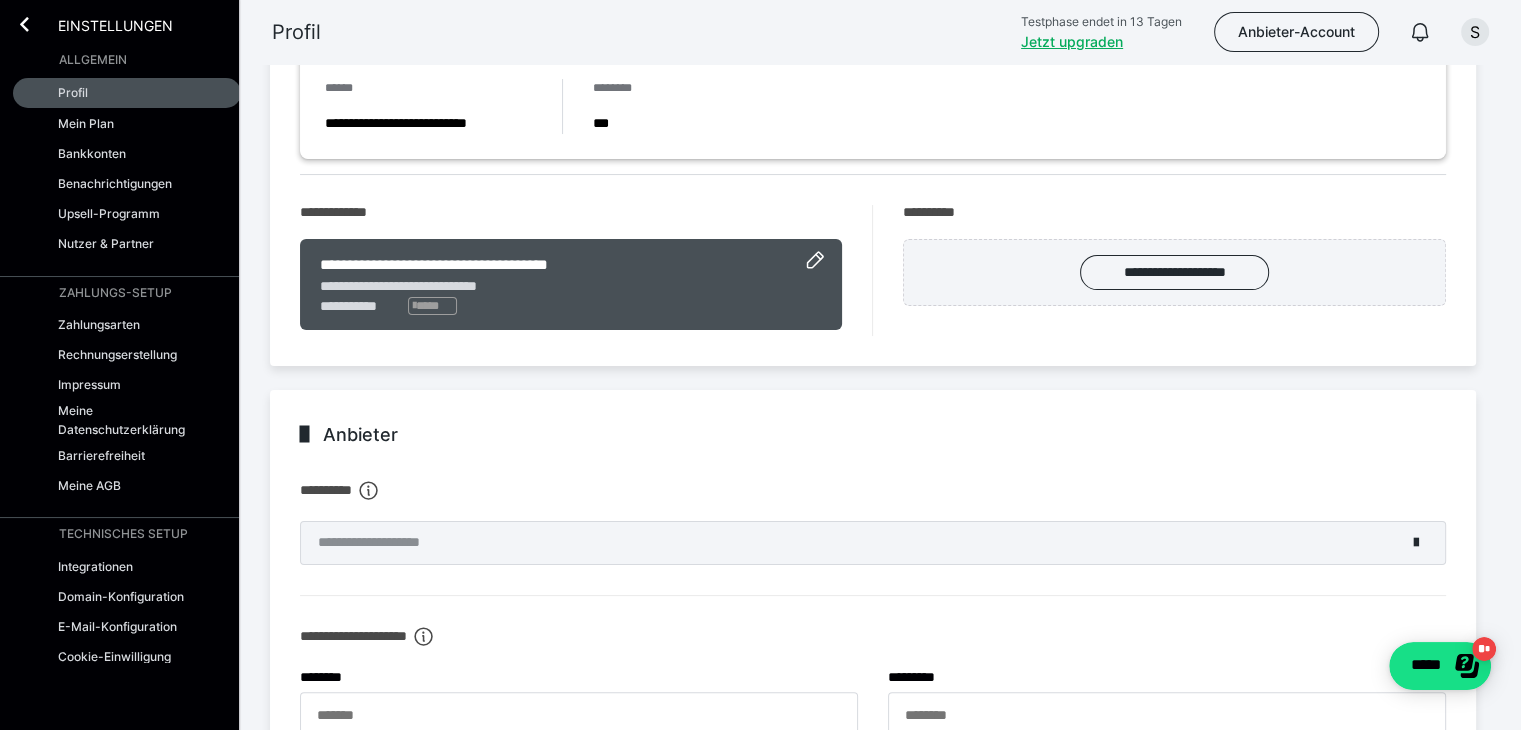 scroll, scrollTop: 0, scrollLeft: 0, axis: both 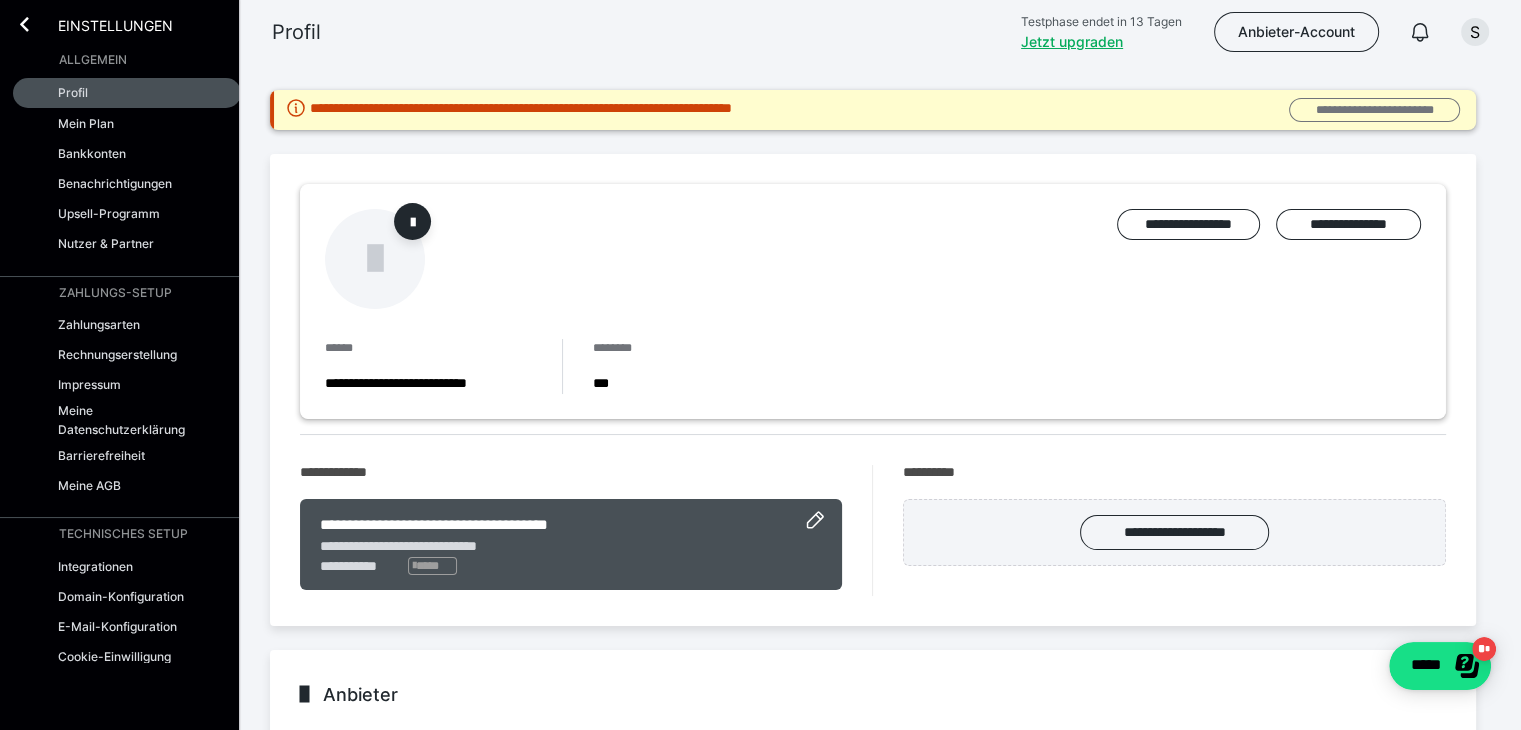 click on "**********" at bounding box center (1374, 110) 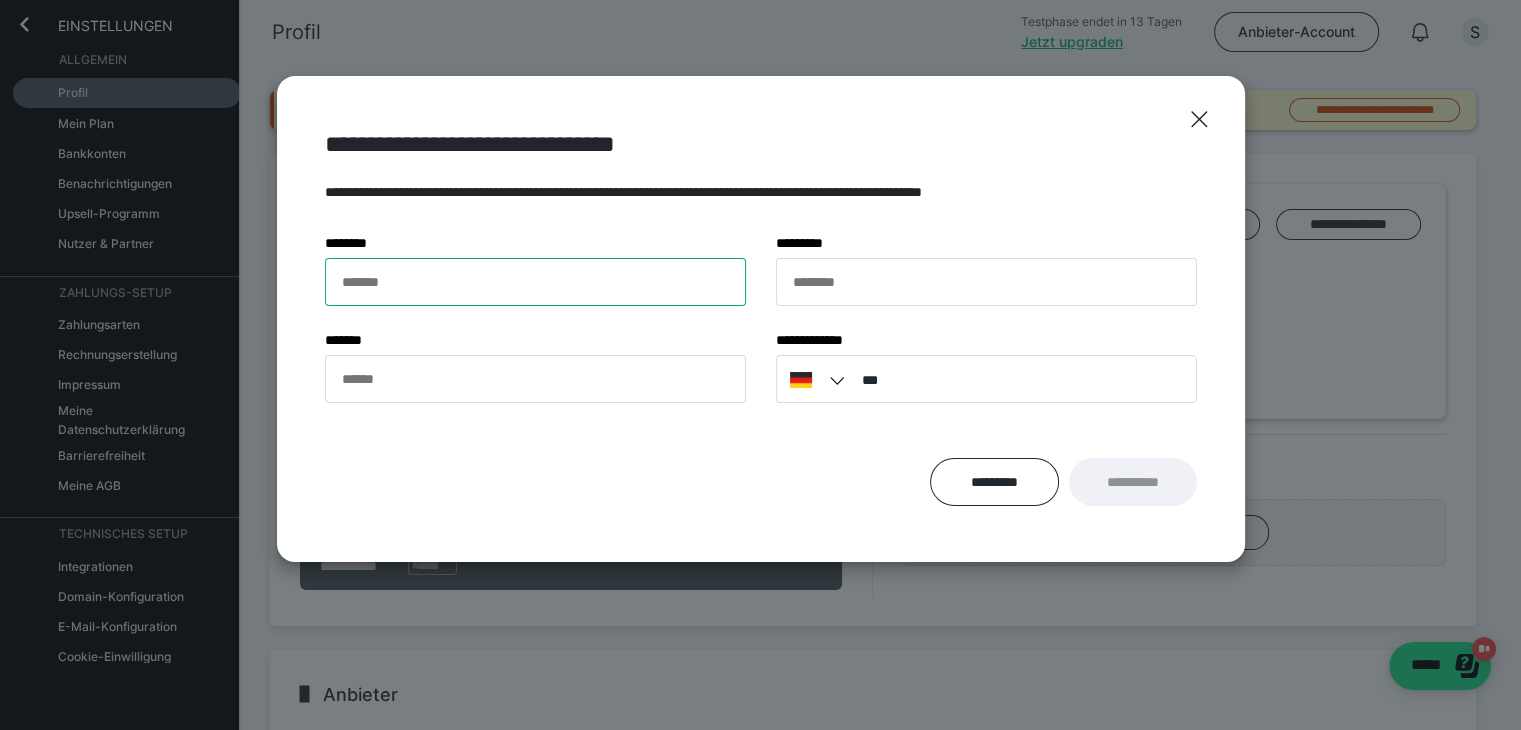 click on "******* *" at bounding box center [535, 282] 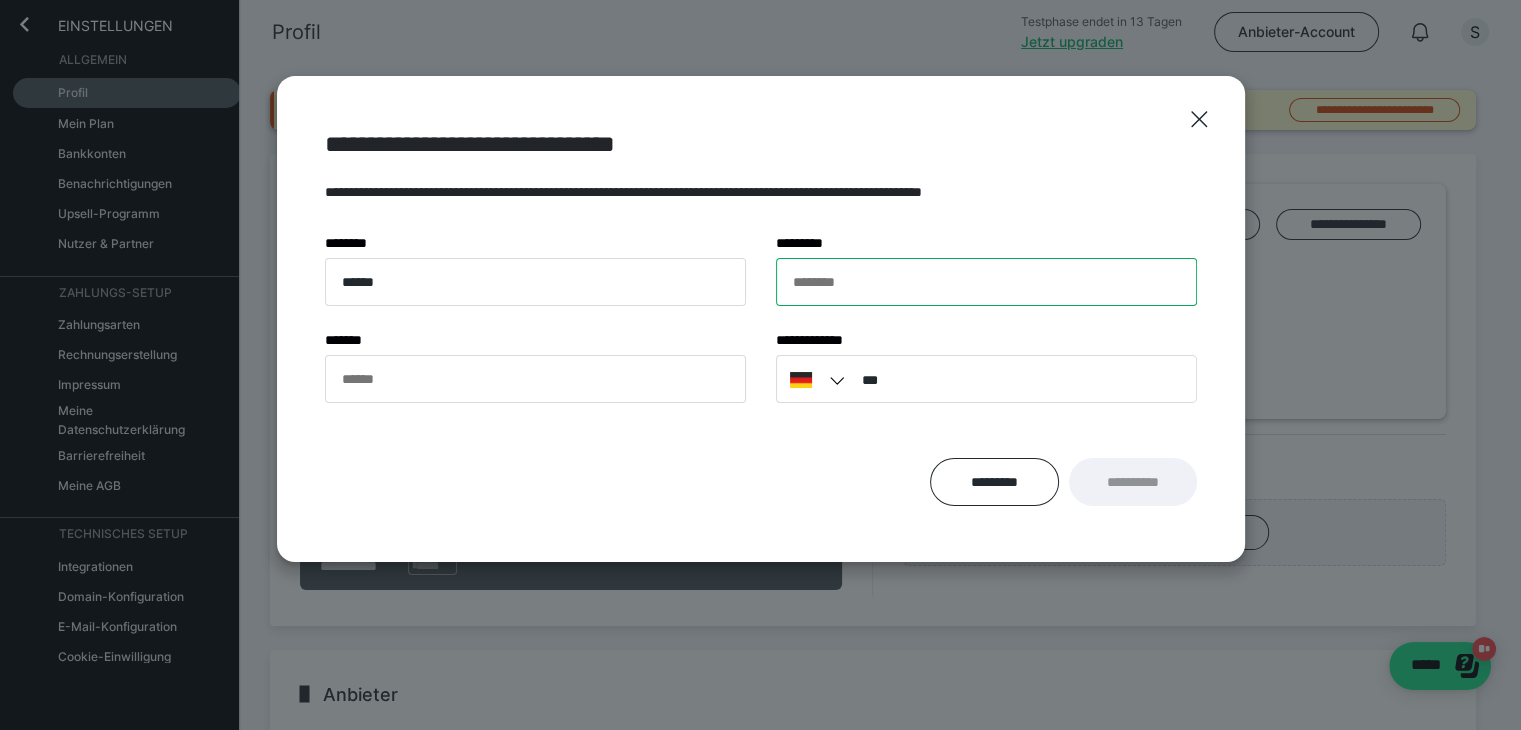 type on "********" 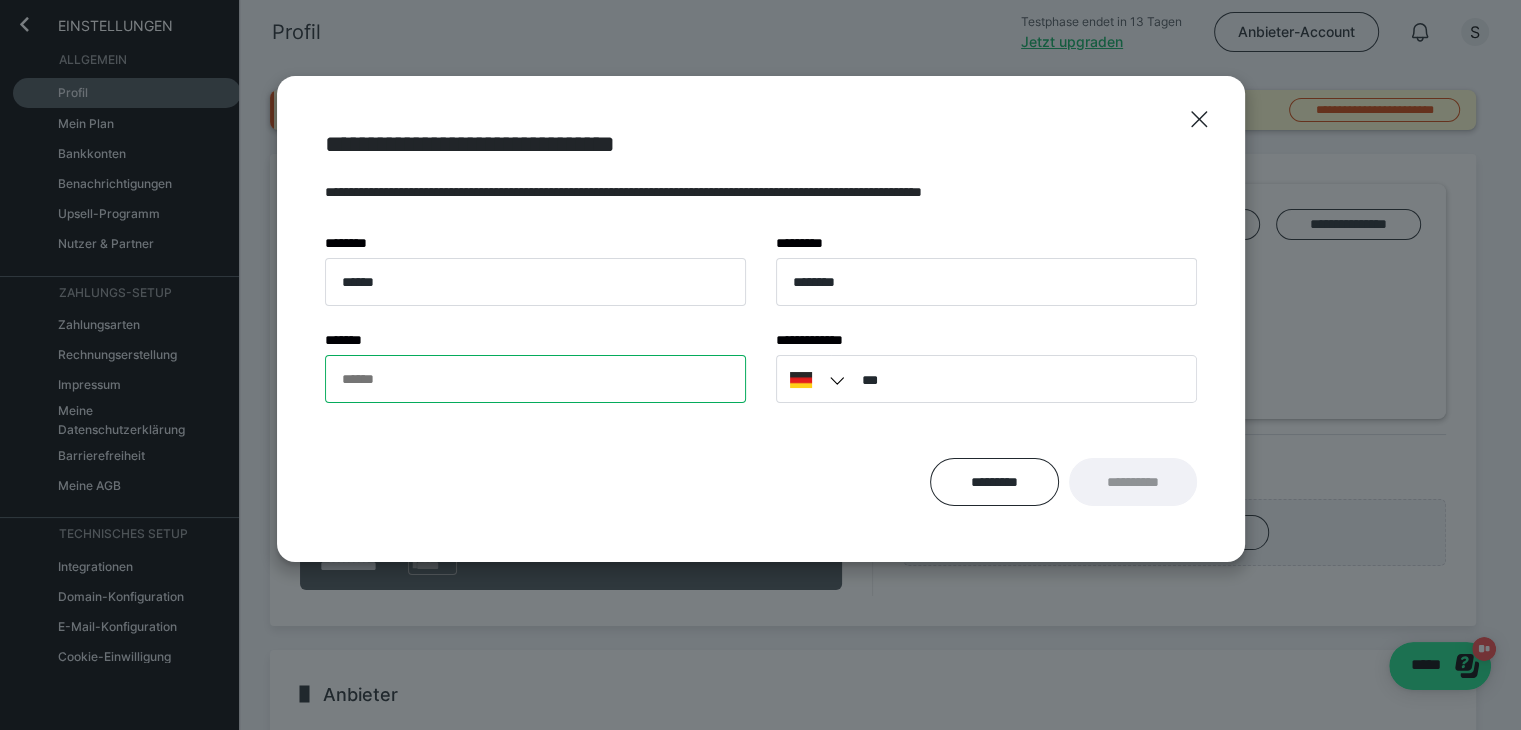 type on "**********" 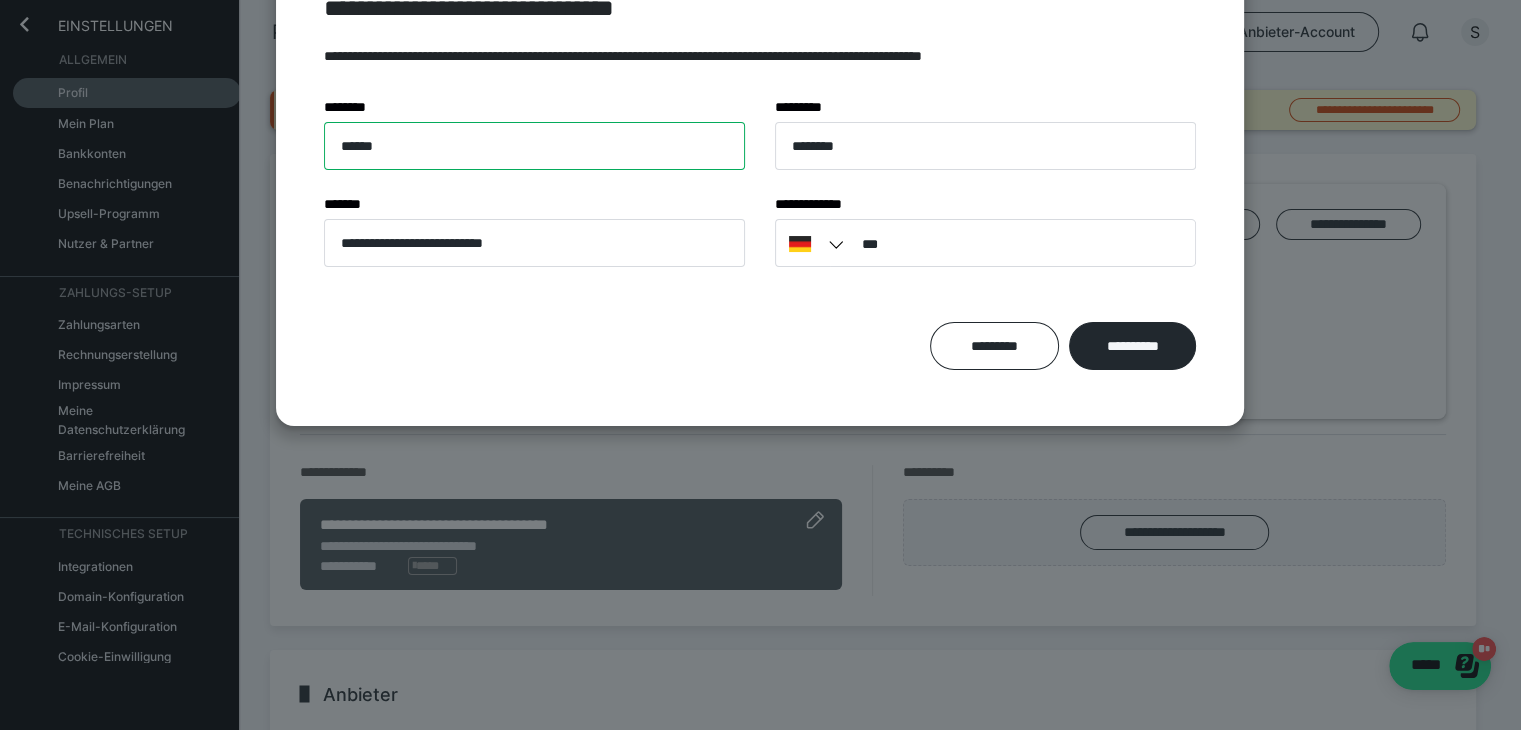 scroll, scrollTop: 150, scrollLeft: 0, axis: vertical 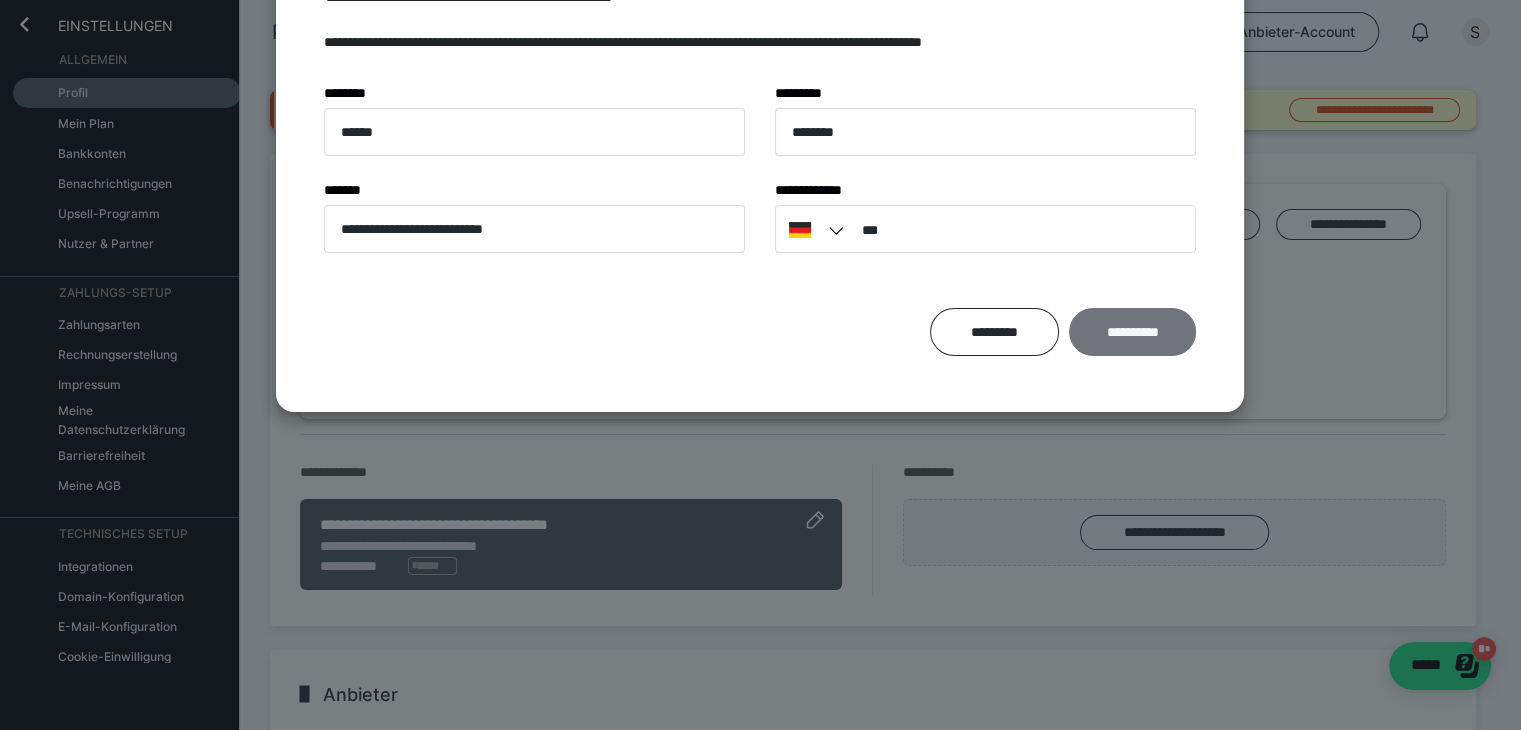 click on "**********" at bounding box center [1133, 332] 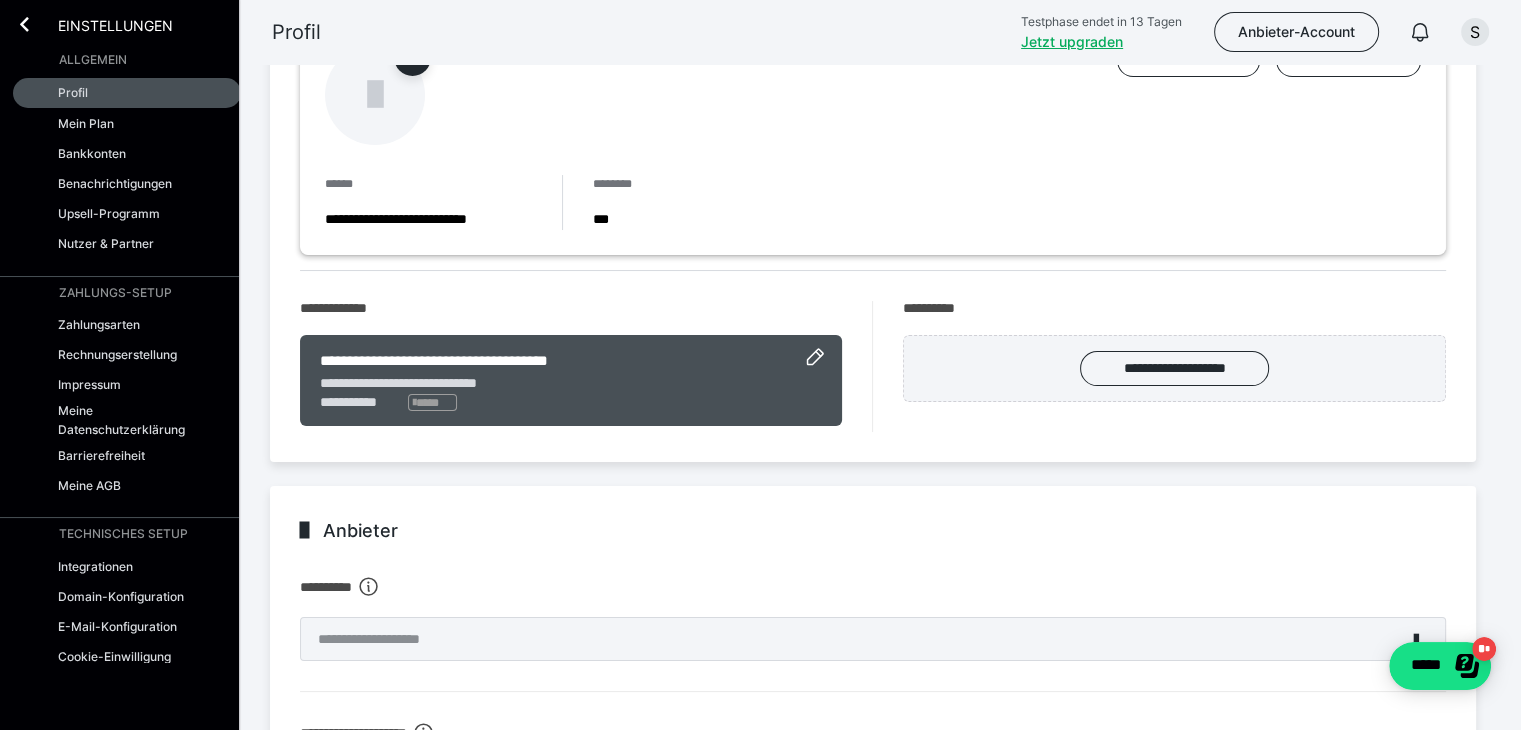 scroll, scrollTop: 0, scrollLeft: 0, axis: both 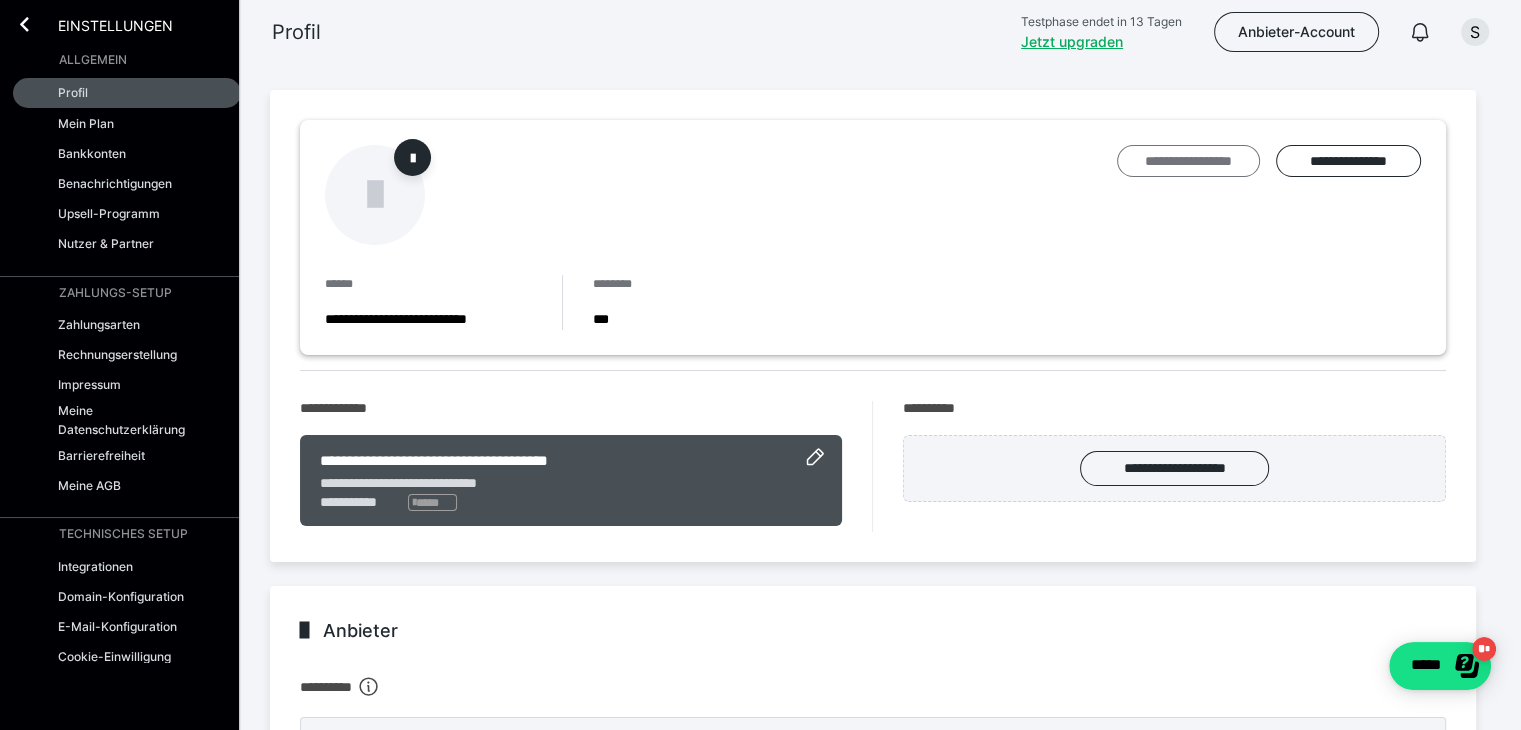 click on "**********" at bounding box center (1188, 161) 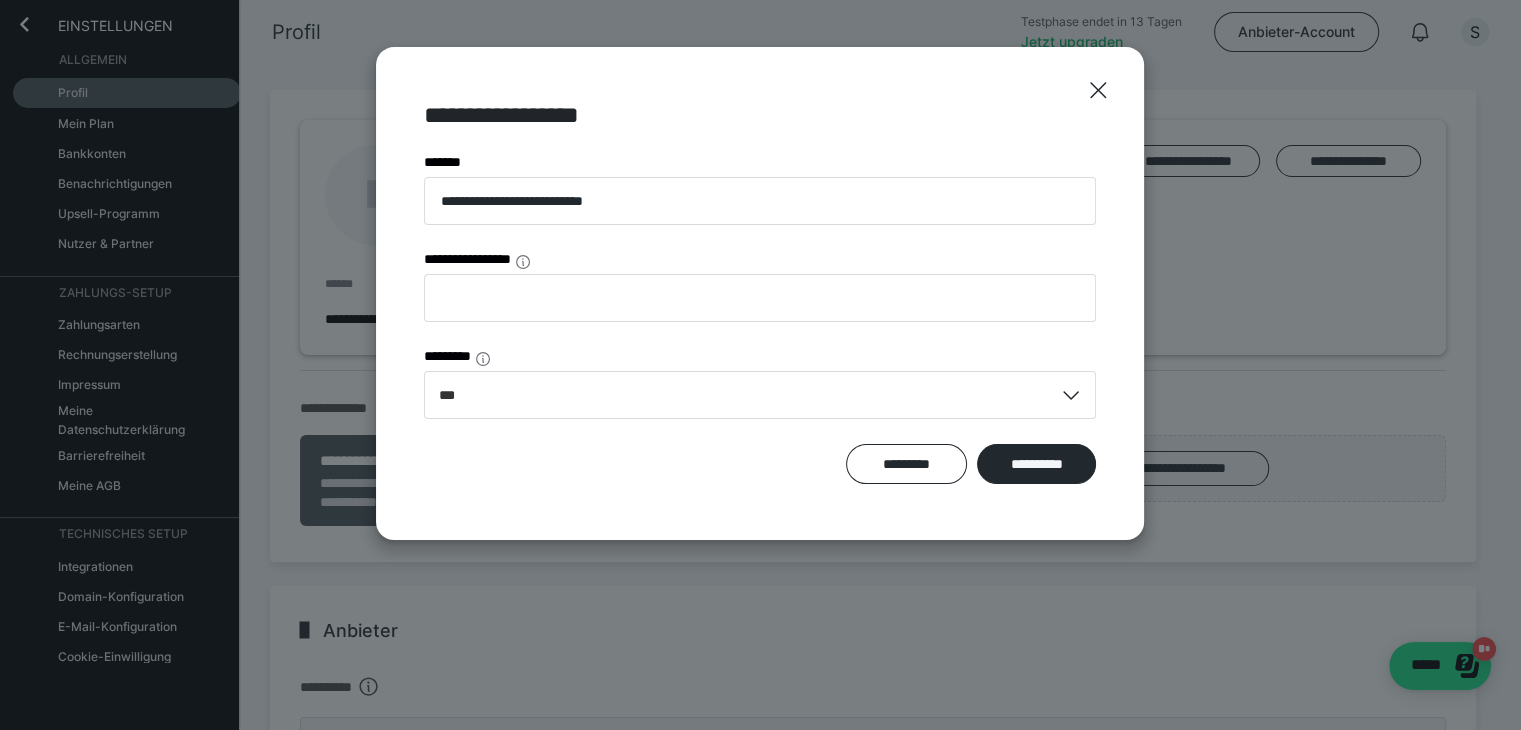 scroll, scrollTop: 0, scrollLeft: 0, axis: both 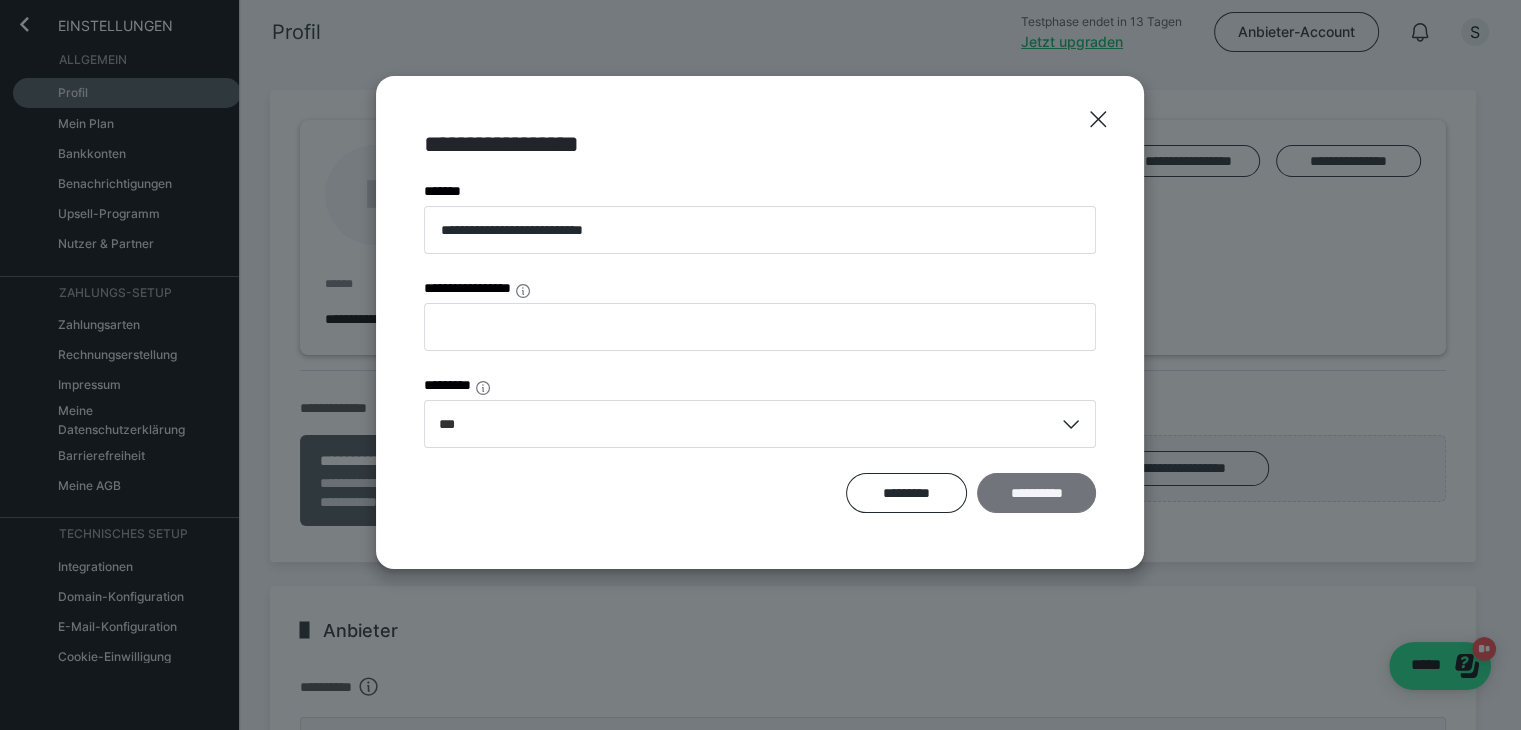 click on "**********" at bounding box center [1037, 493] 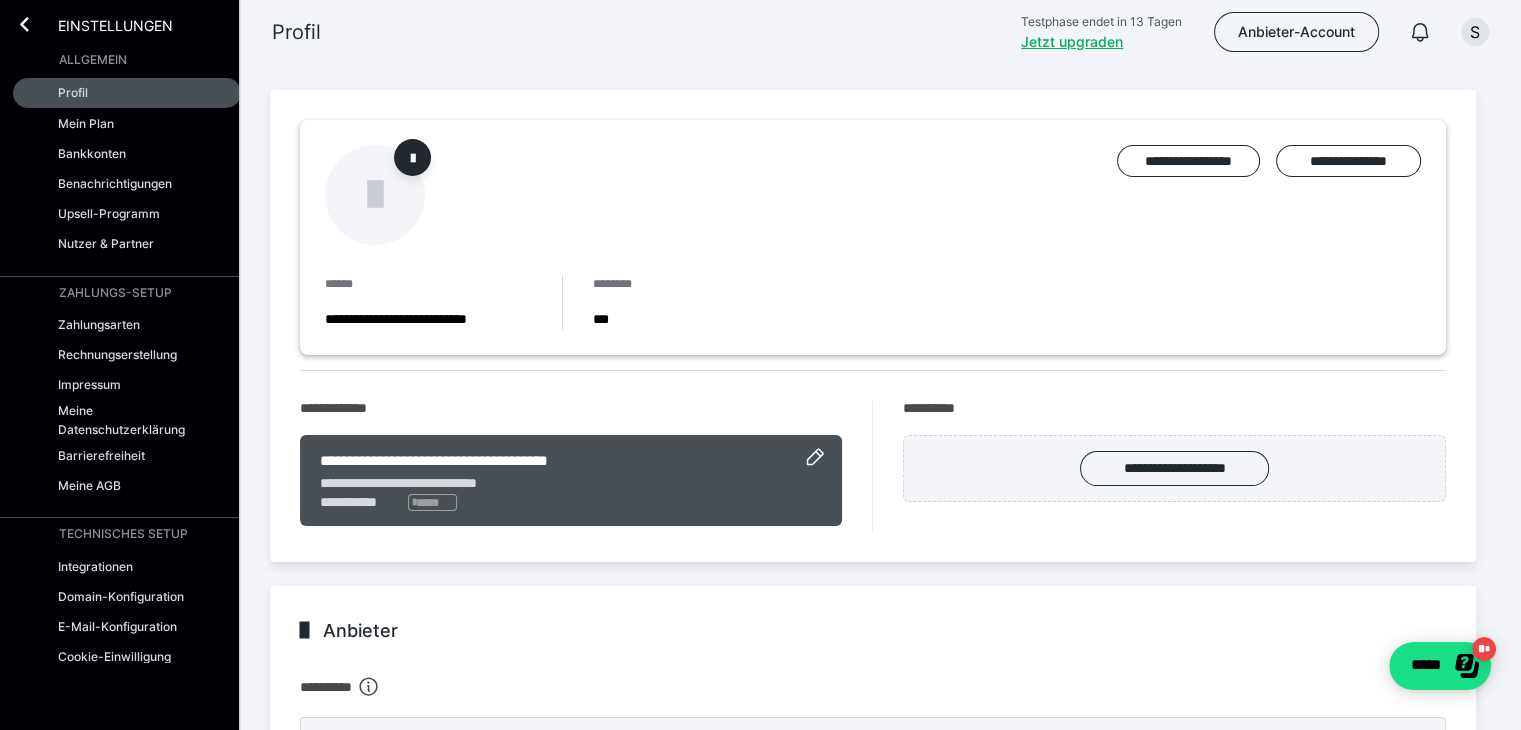 click at bounding box center (375, 195) 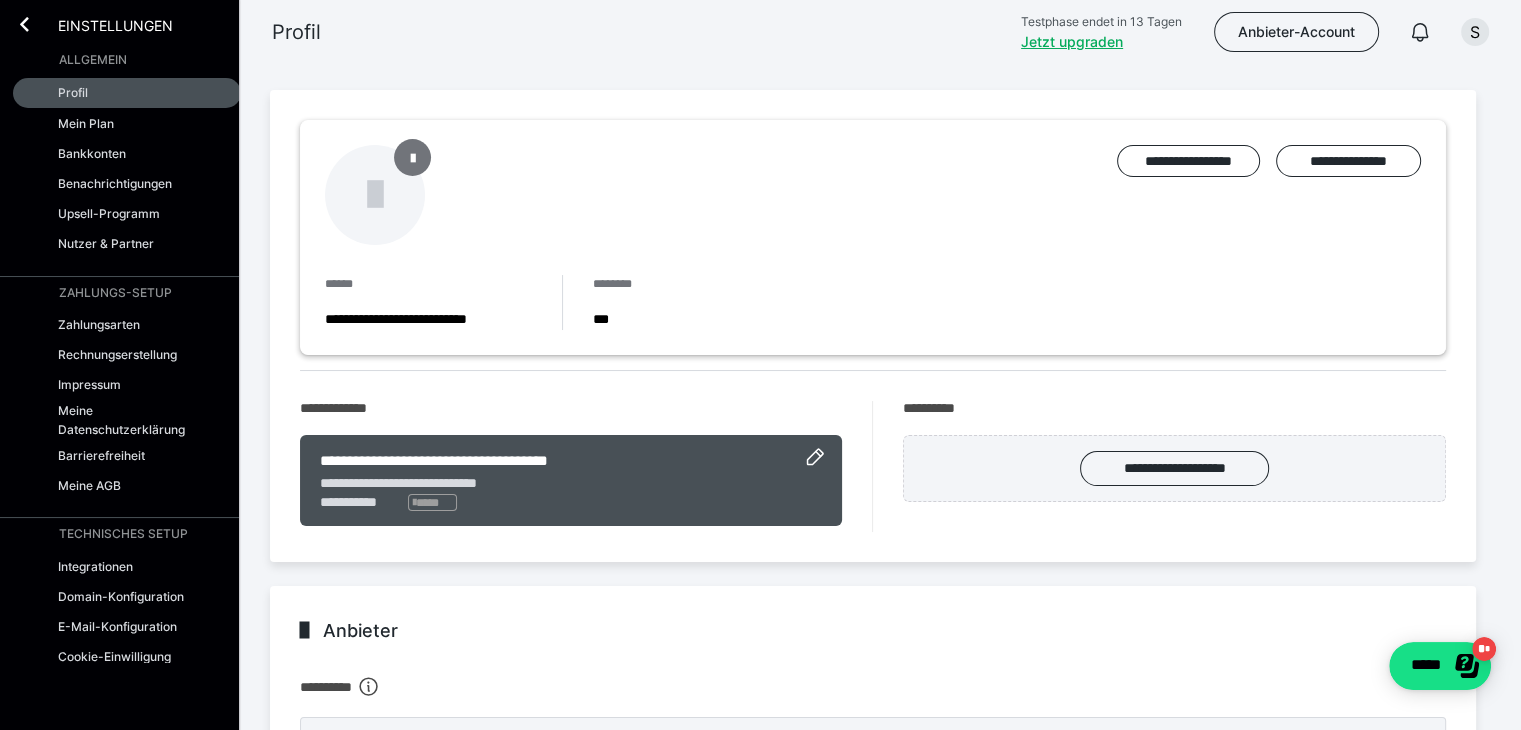 click at bounding box center [413, 157] 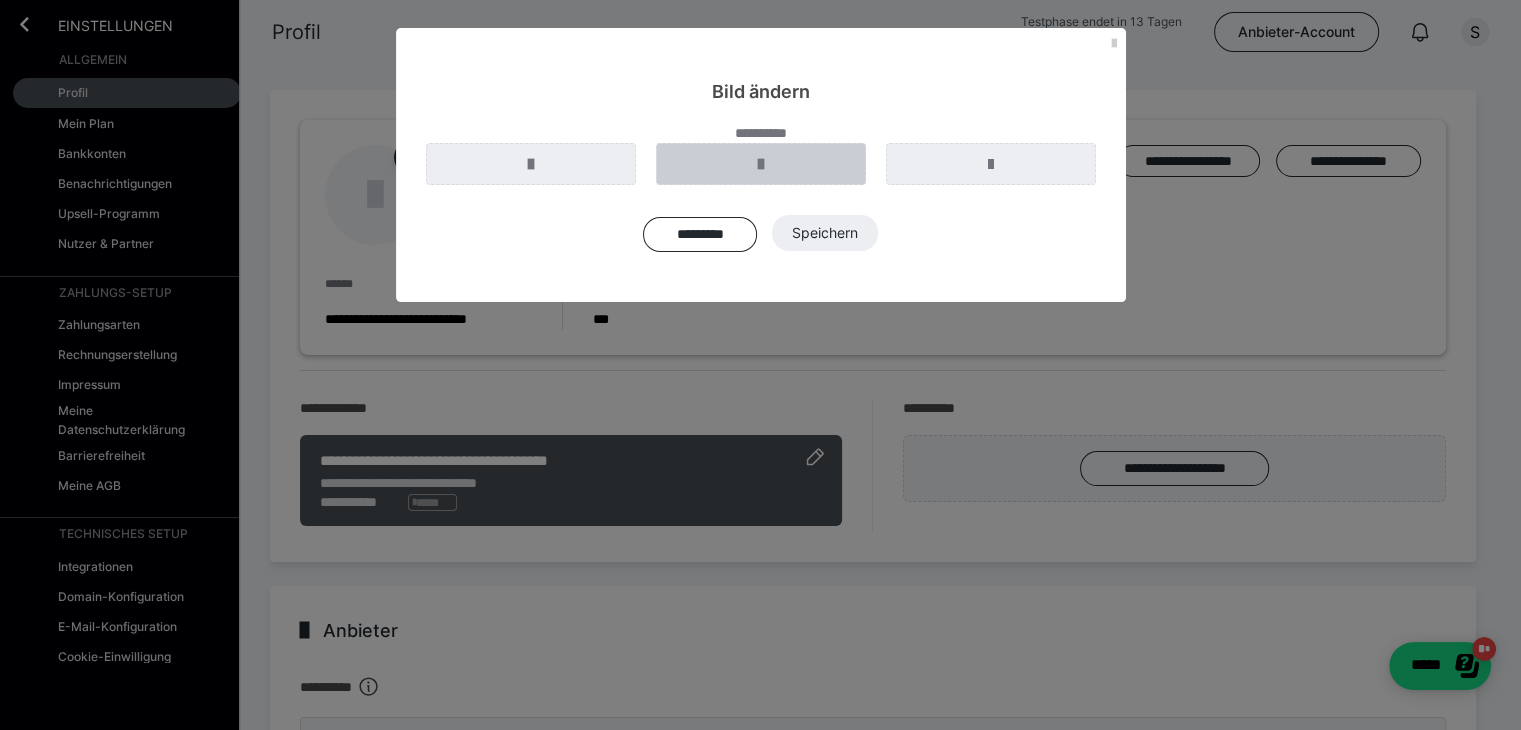 click at bounding box center (761, 164) 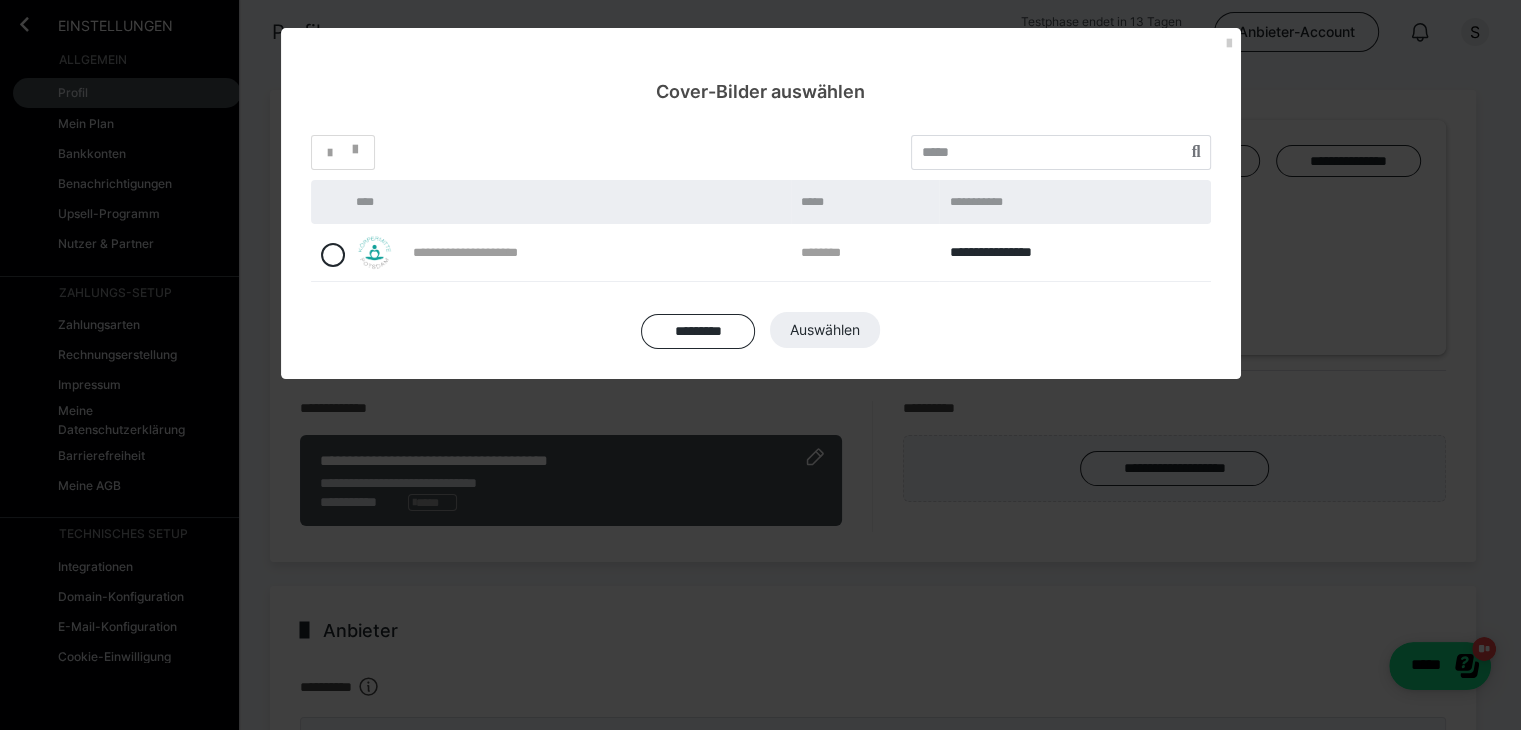 click on "**********" at bounding box center [486, 252] 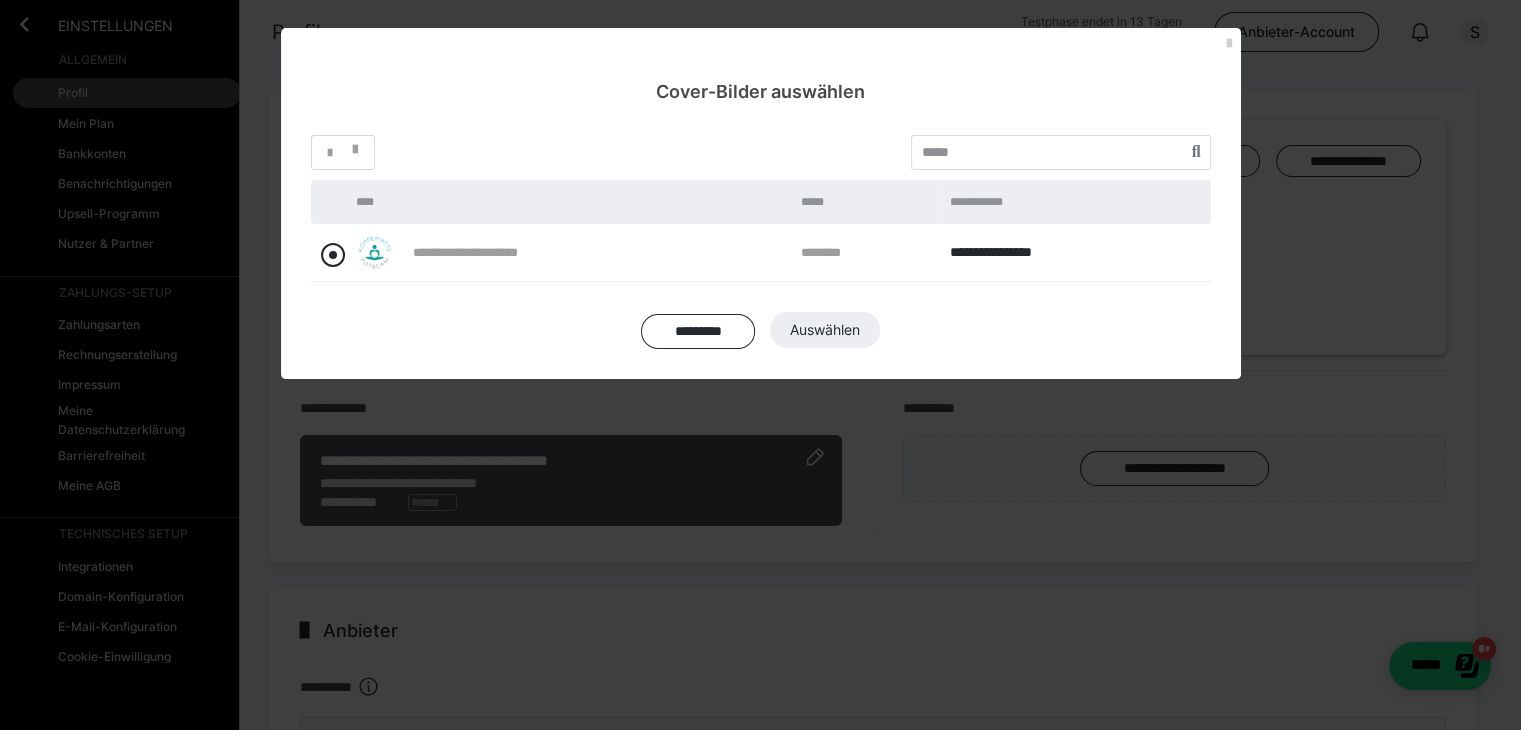 click at bounding box center (333, 255) 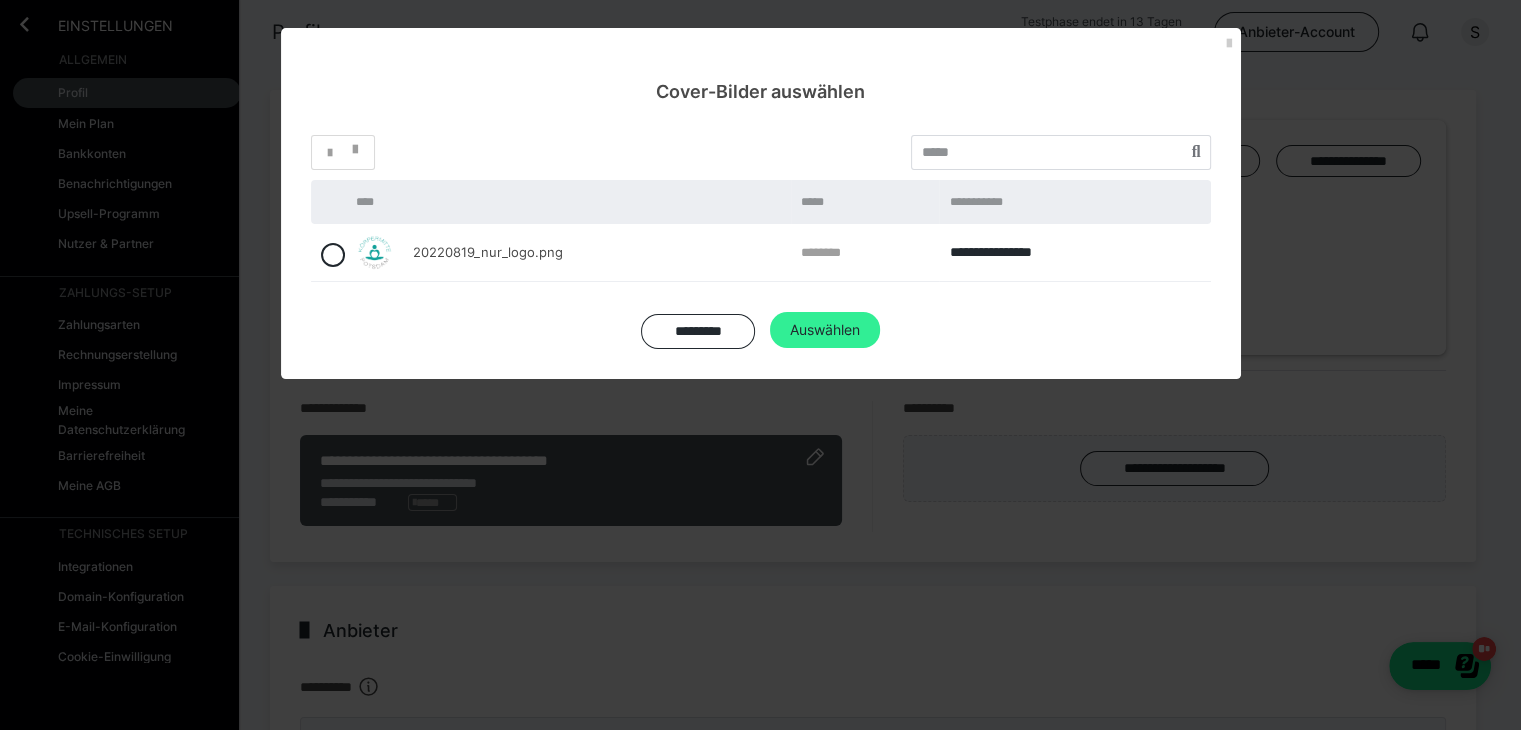 click on "Auswählen" at bounding box center (825, 330) 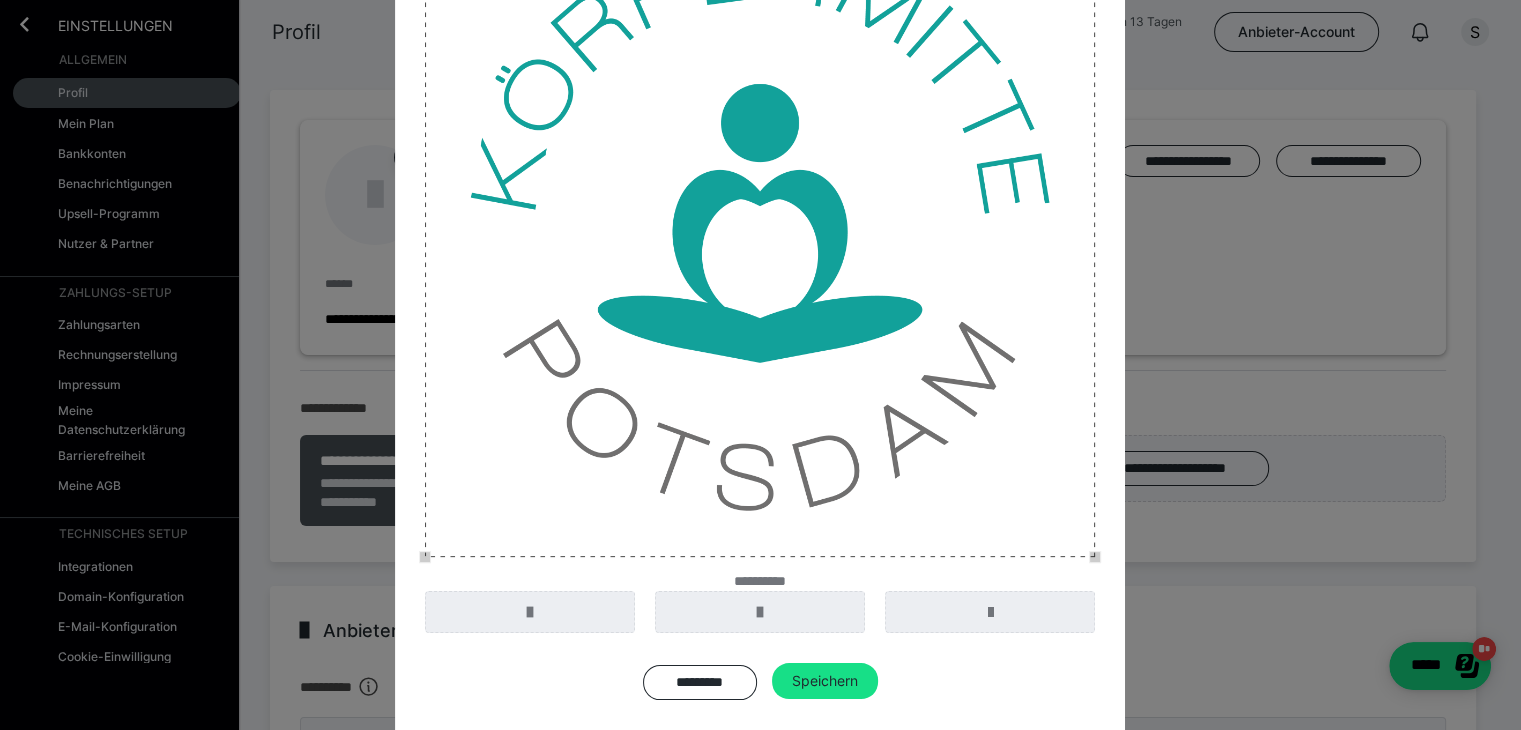 scroll, scrollTop: 276, scrollLeft: 0, axis: vertical 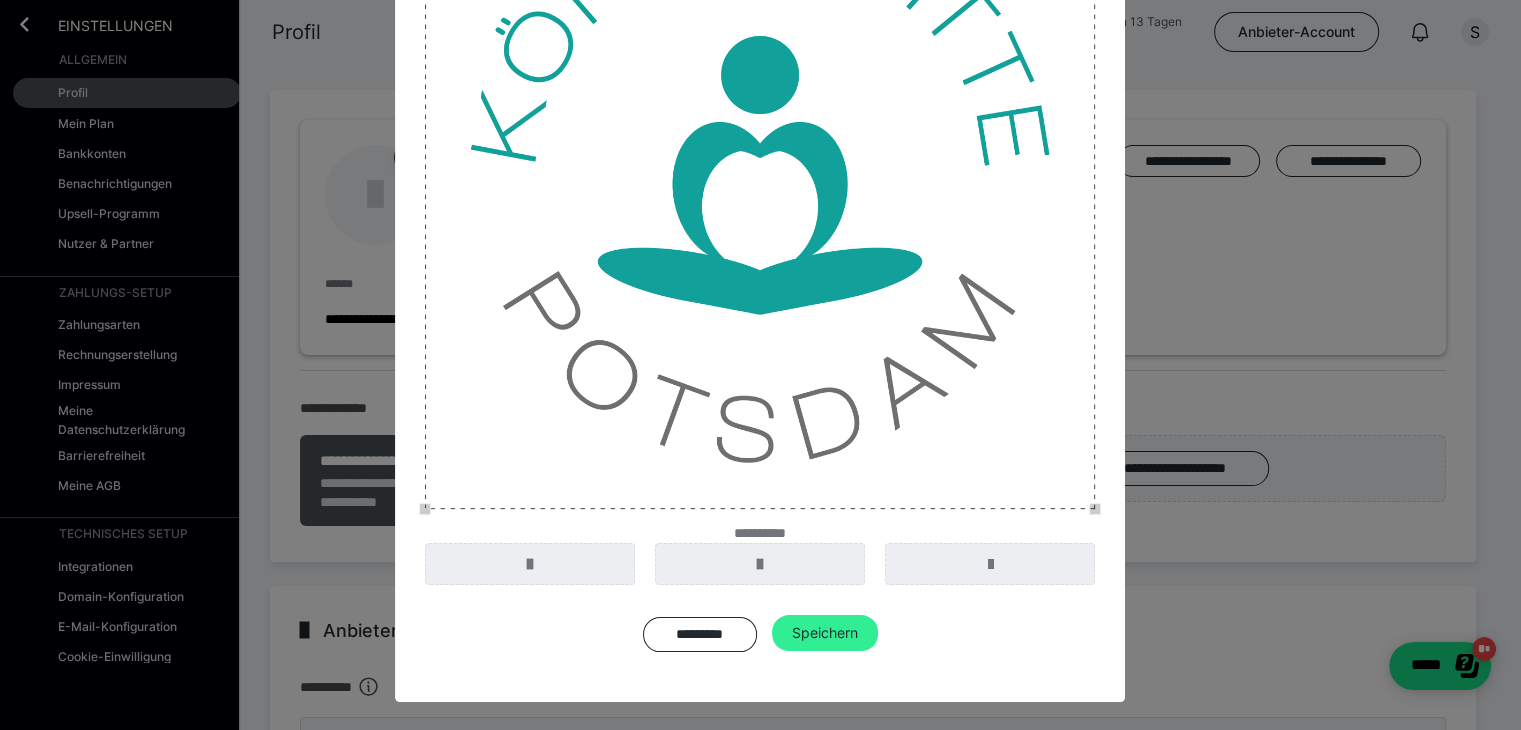 click on "Speichern" at bounding box center [825, 633] 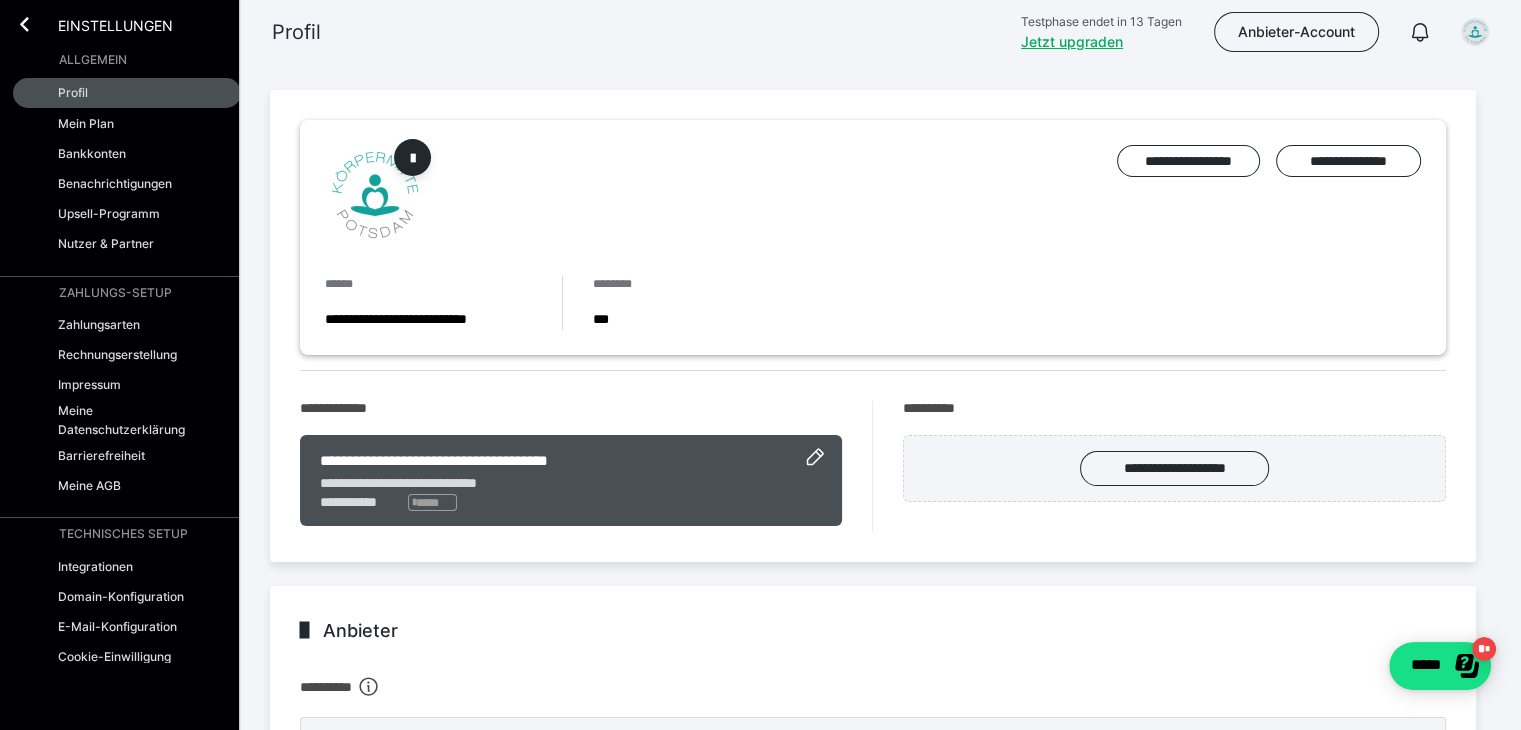 scroll, scrollTop: 100, scrollLeft: 0, axis: vertical 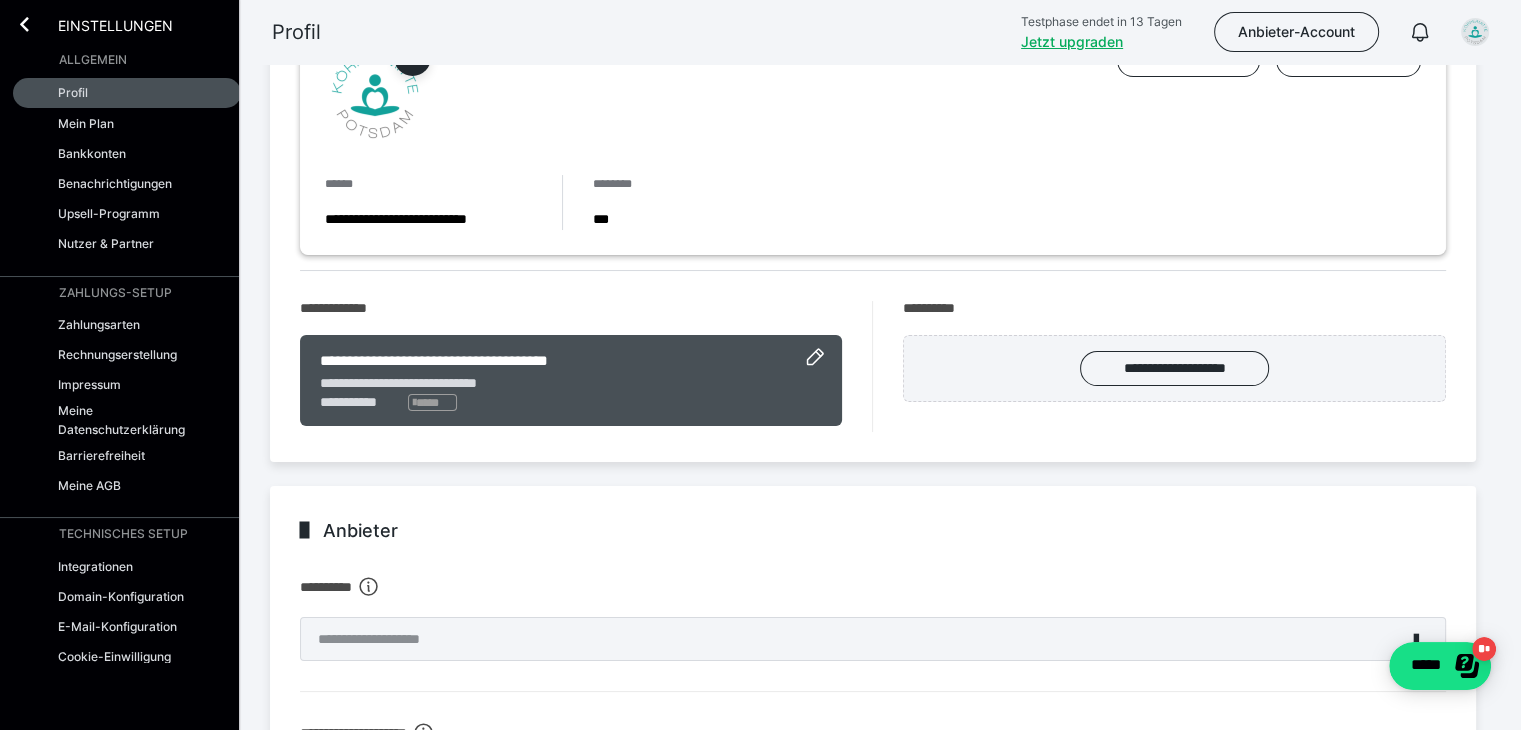 click on "**********" at bounding box center (873, 226) 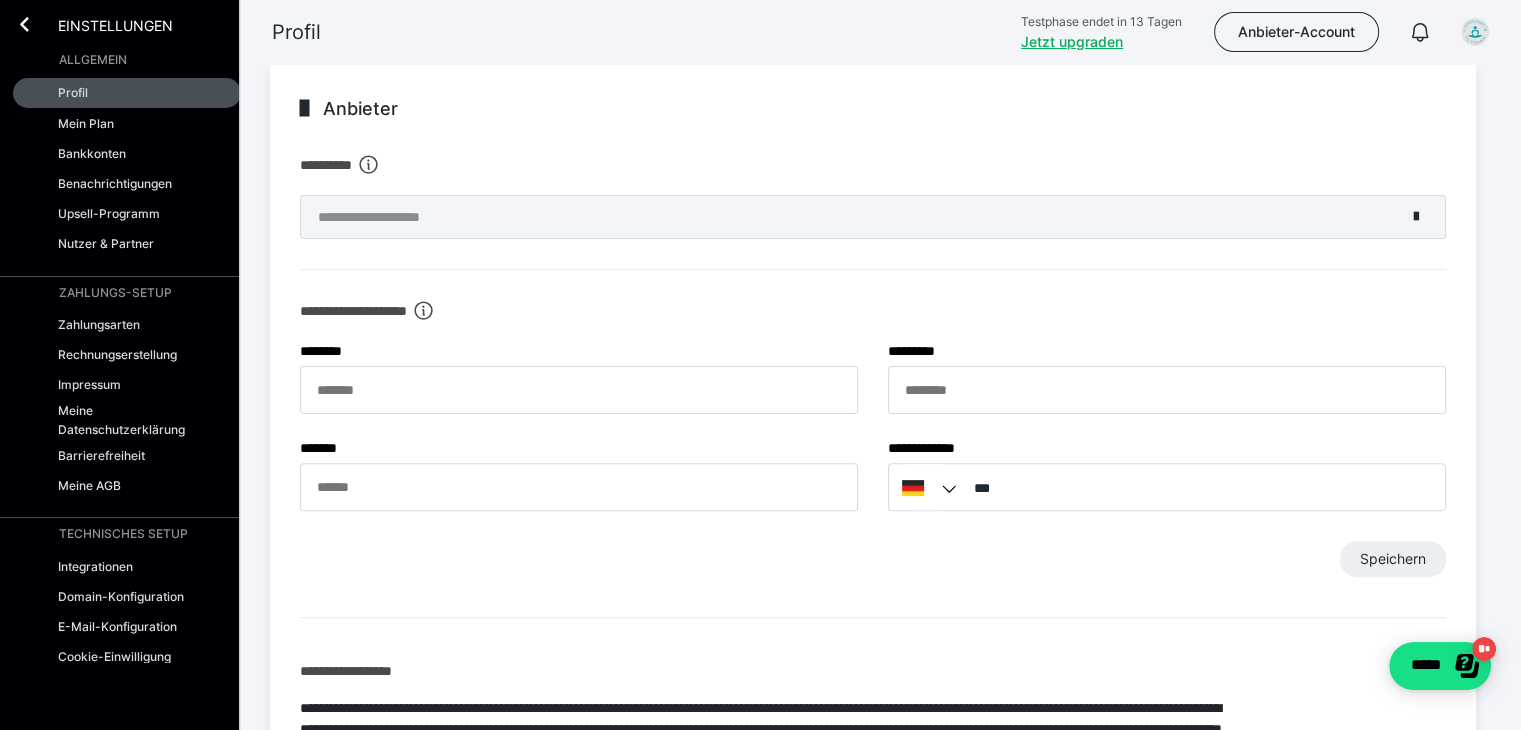 scroll, scrollTop: 400, scrollLeft: 0, axis: vertical 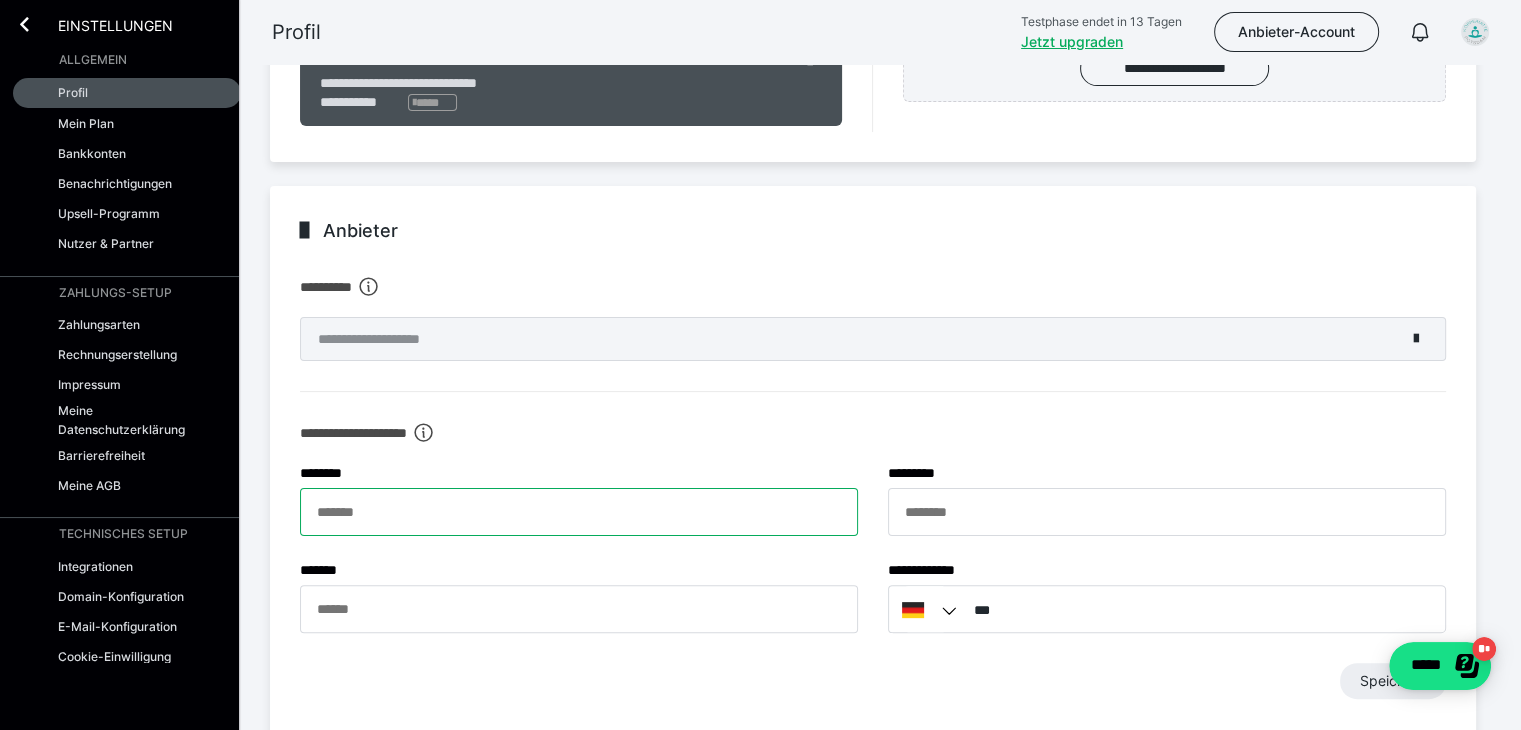 click on "******* *" at bounding box center (579, 512) 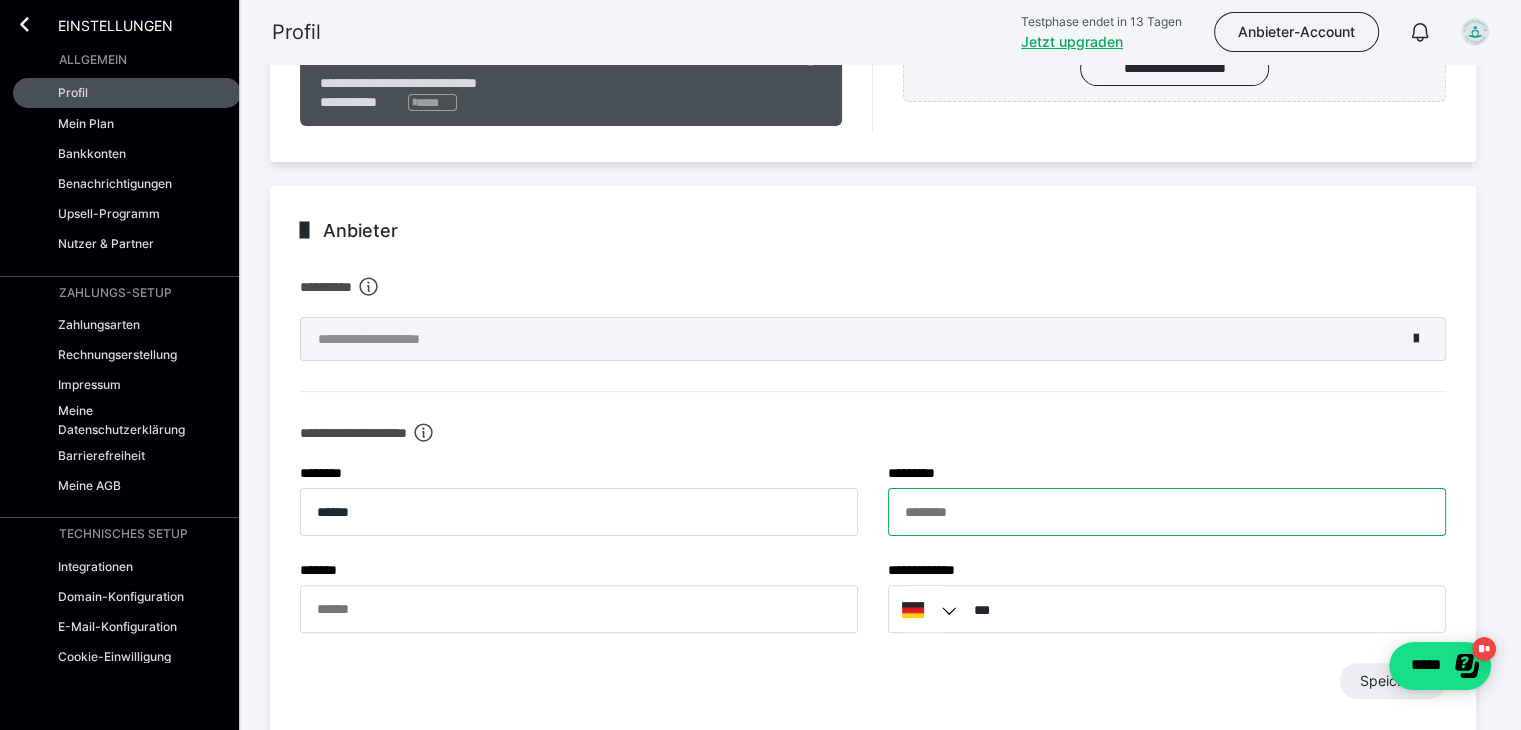 type on "********" 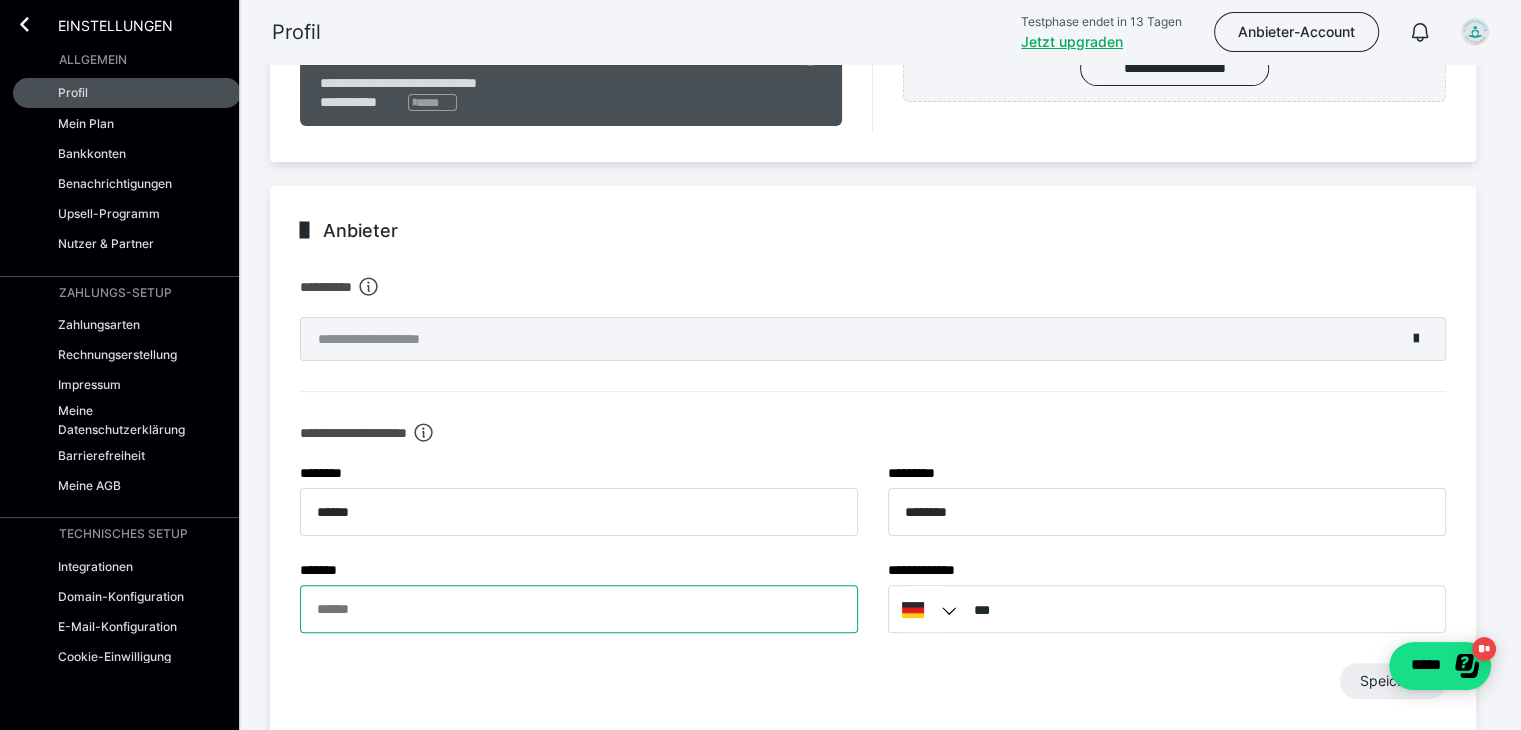 type on "**********" 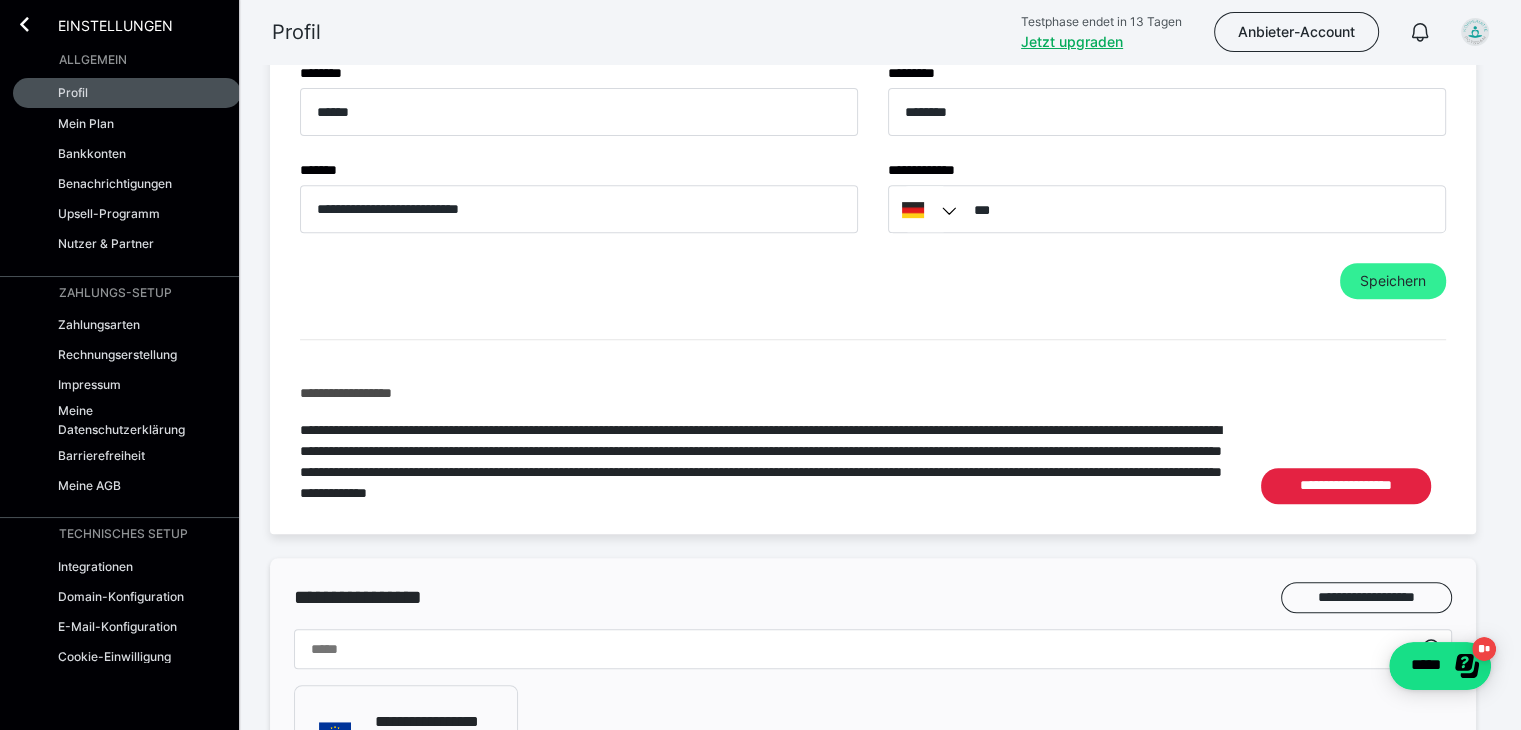 click on "Speichern" at bounding box center [1393, 281] 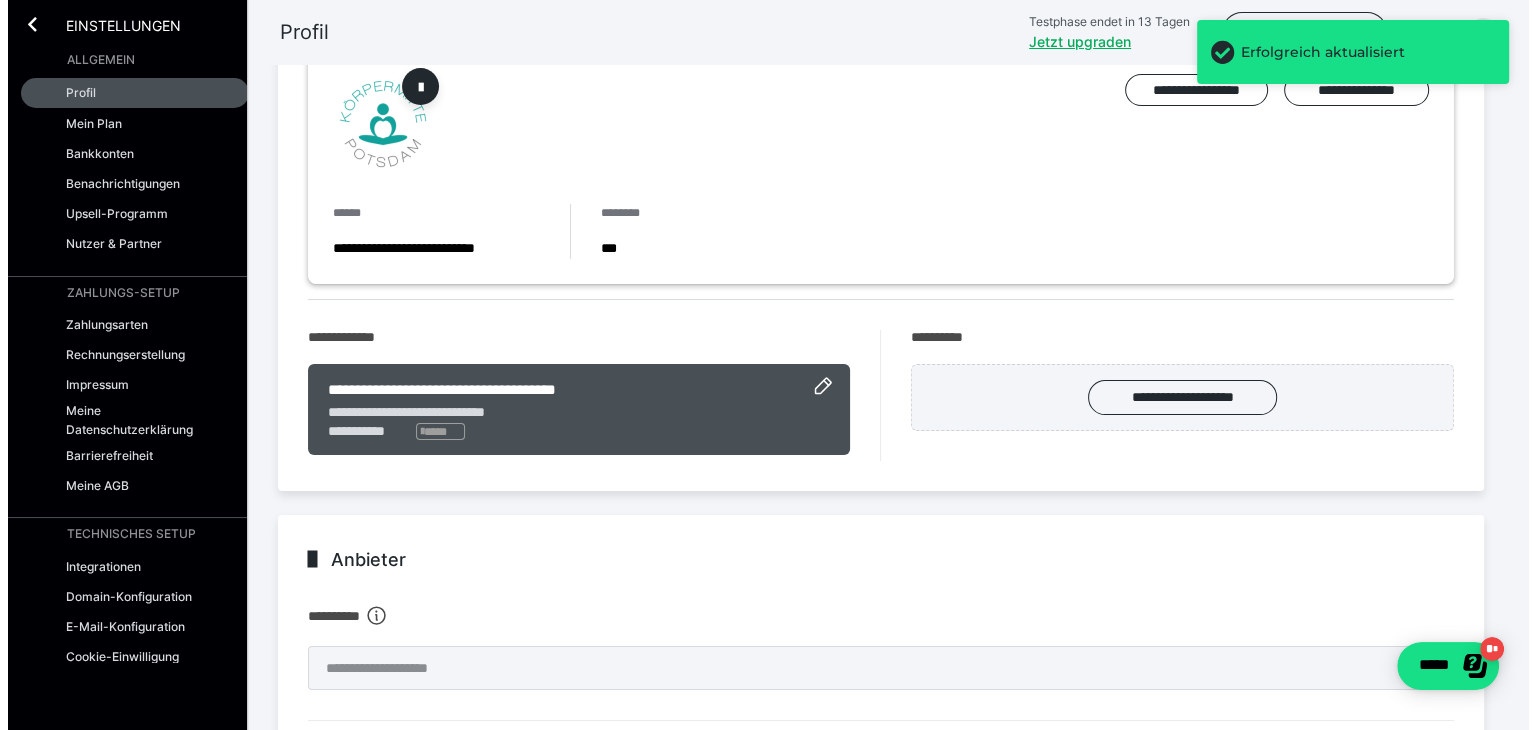 scroll, scrollTop: 0, scrollLeft: 0, axis: both 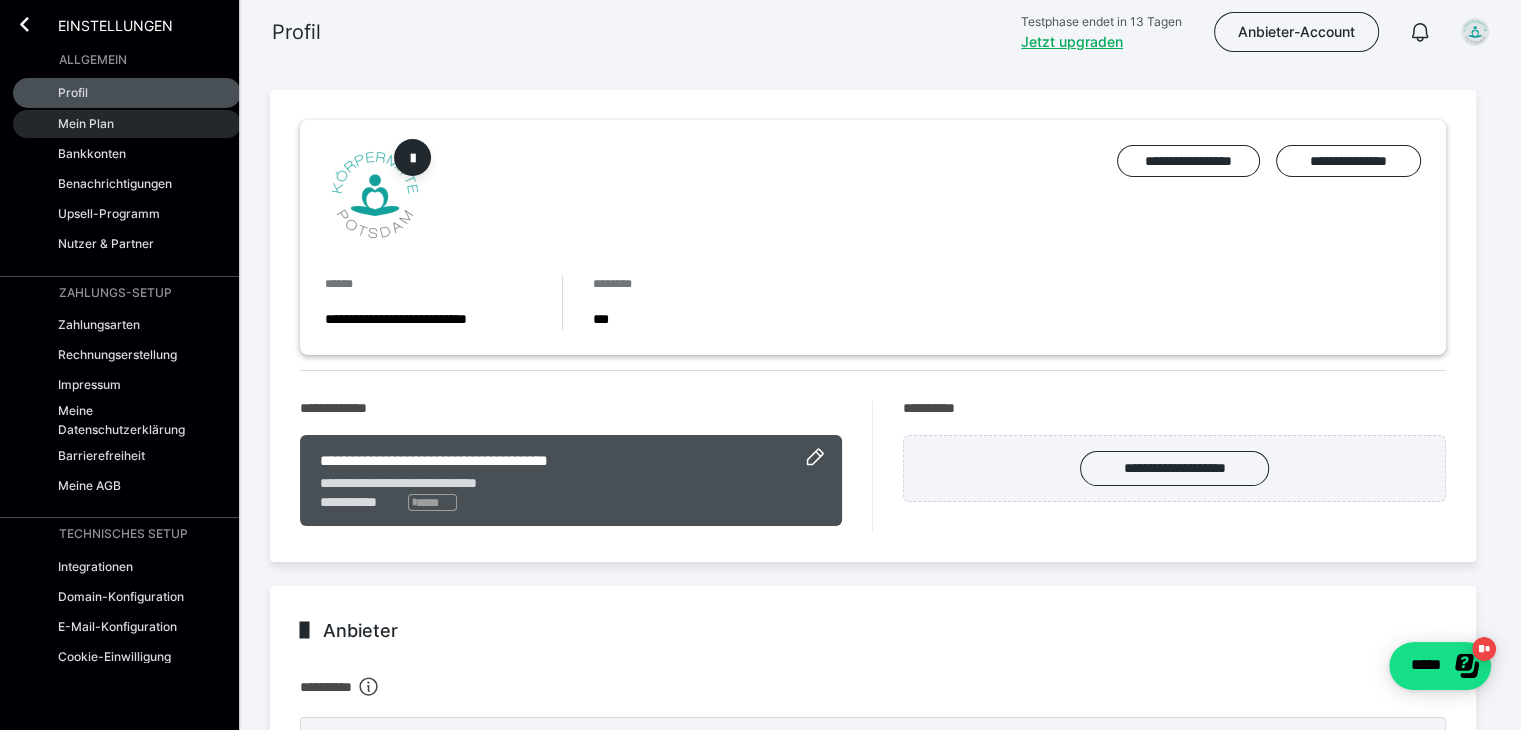 click on "Mein Plan" at bounding box center [86, 123] 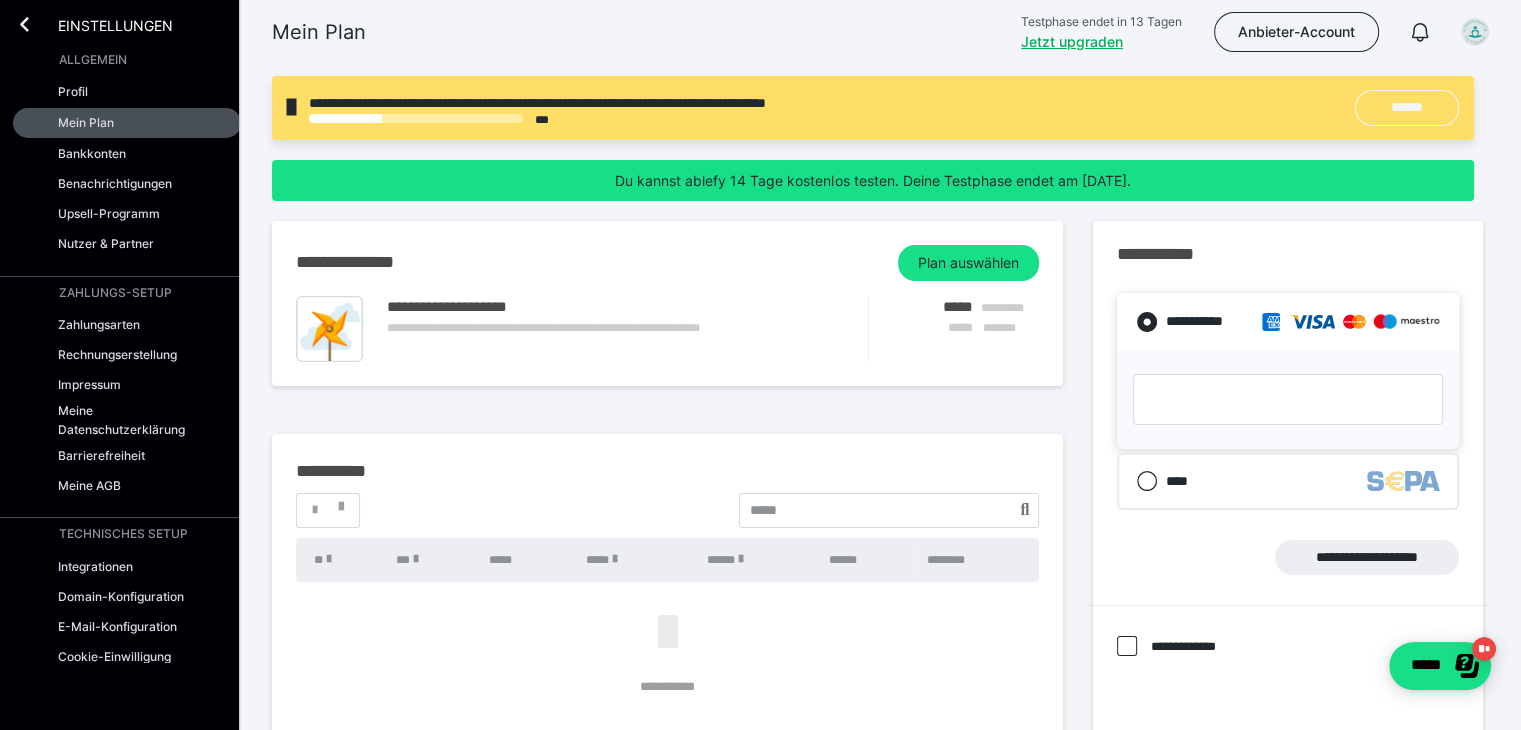 click on "******" at bounding box center (1407, 107) 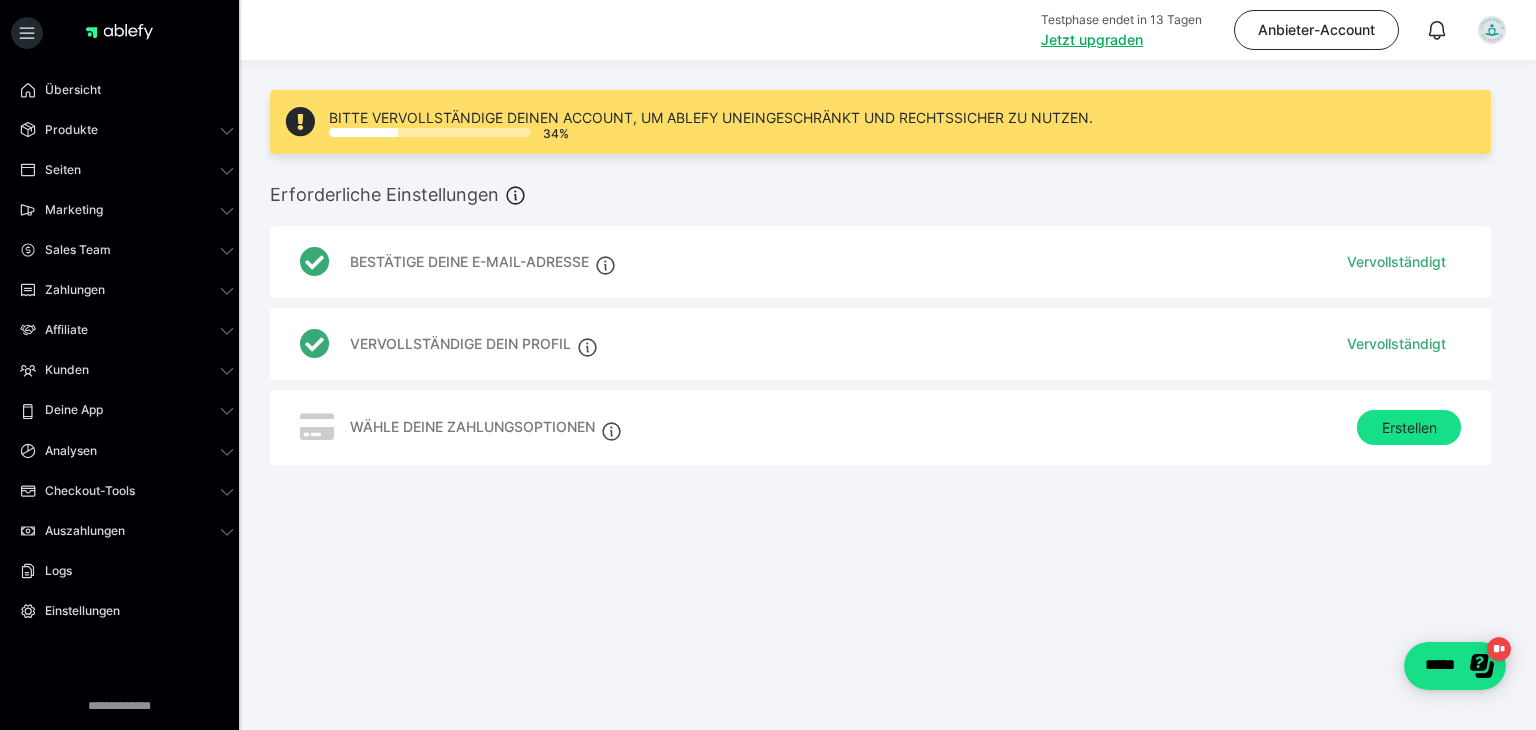 click on "Bestätige deine E-Mail-Adresse" at bounding box center (469, 262) 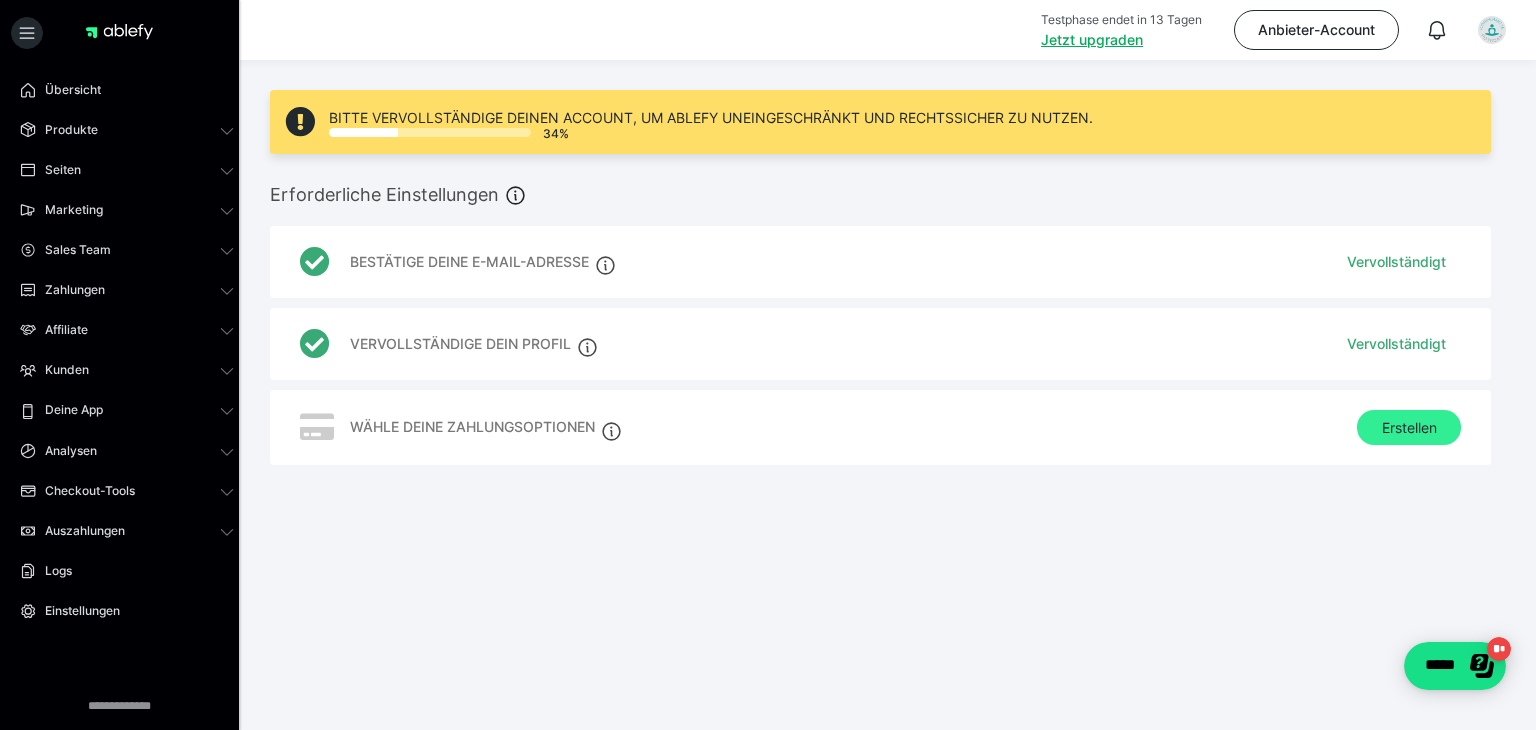 click on "Erstellen" at bounding box center (1409, 428) 